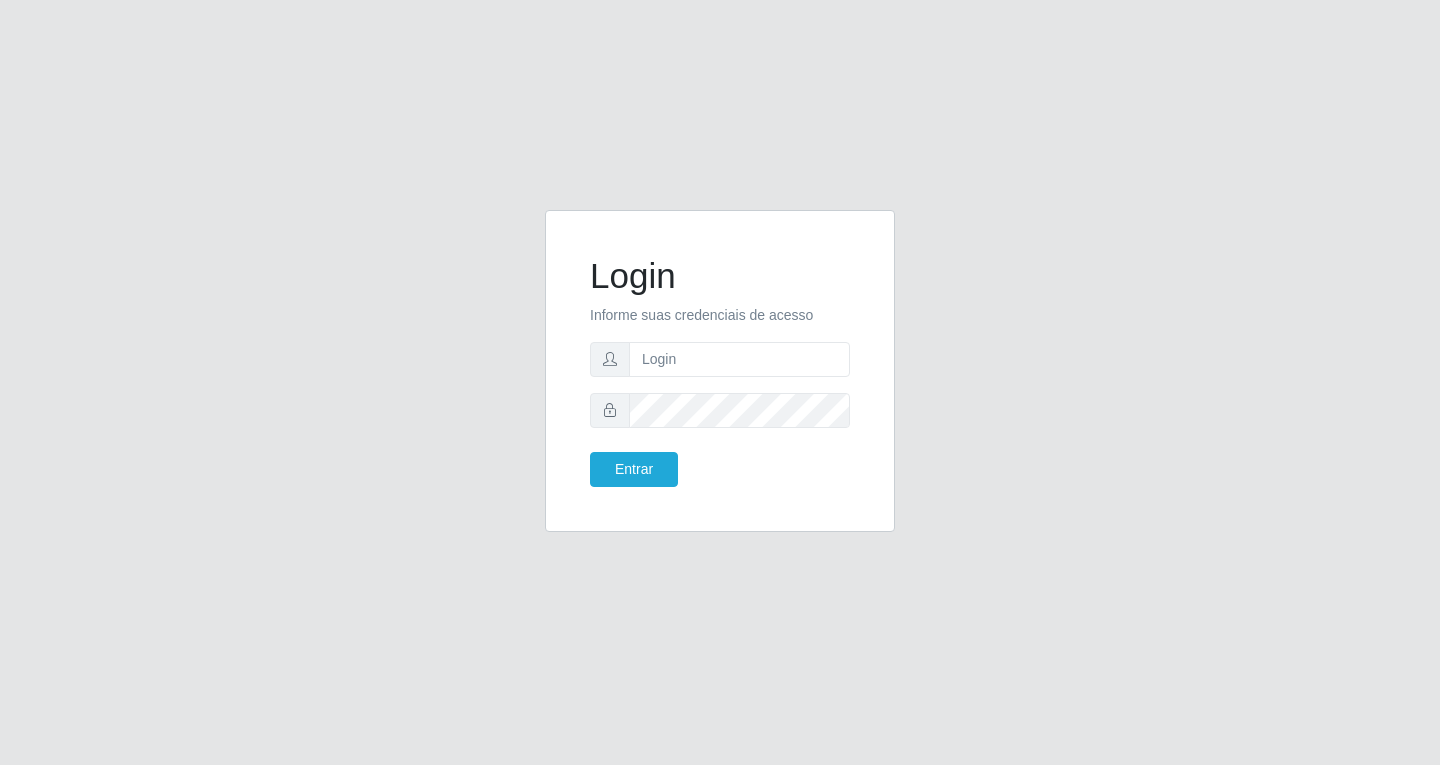 scroll, scrollTop: 0, scrollLeft: 0, axis: both 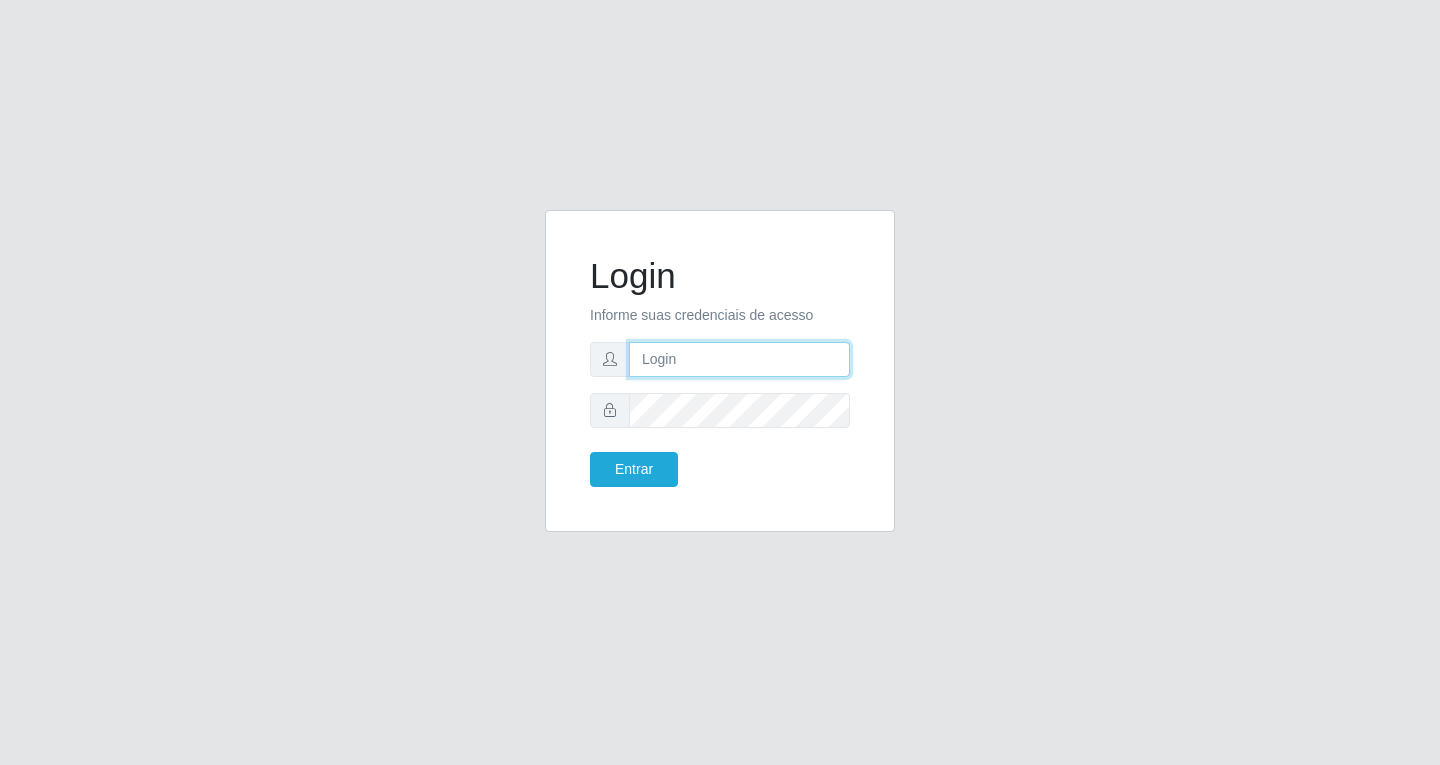 click at bounding box center (739, 359) 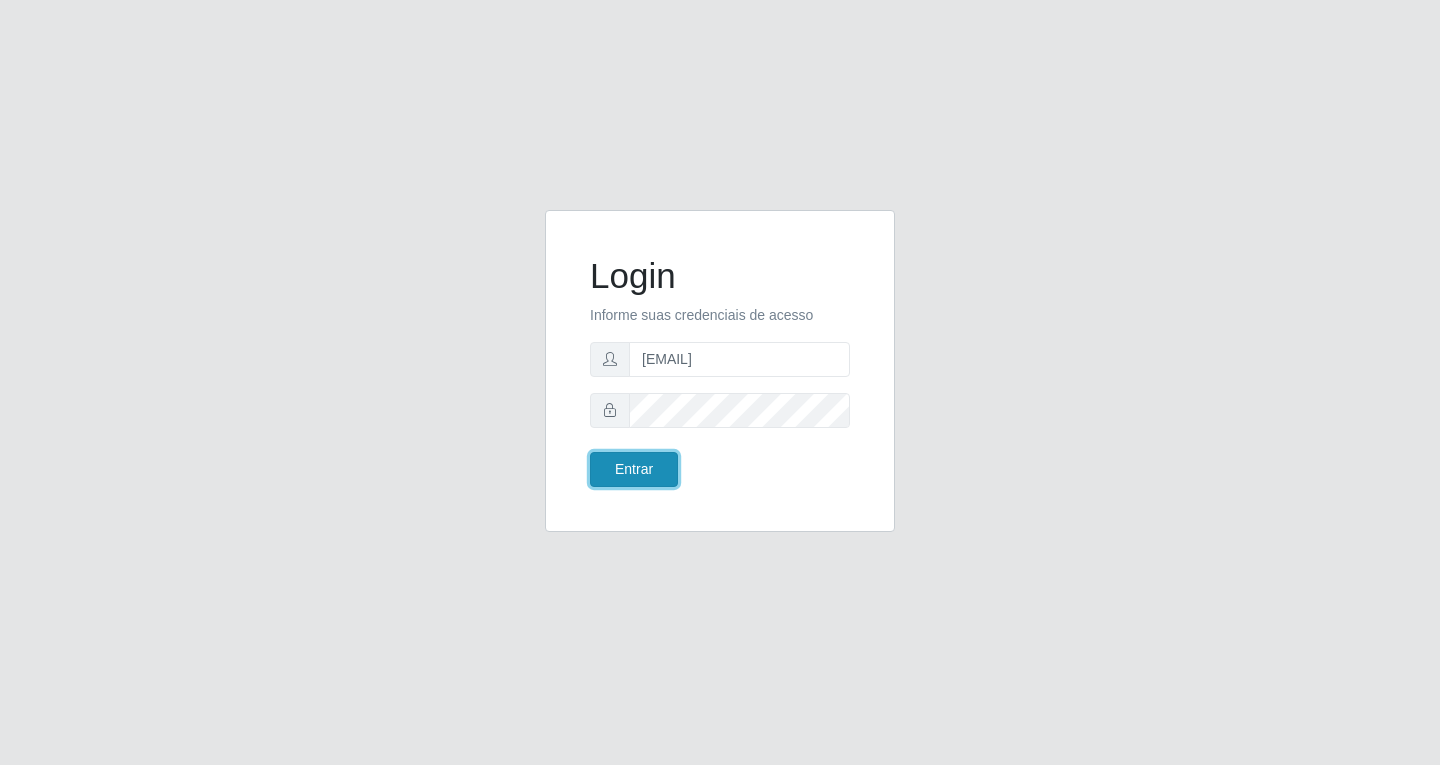 click on "Entrar" at bounding box center [634, 469] 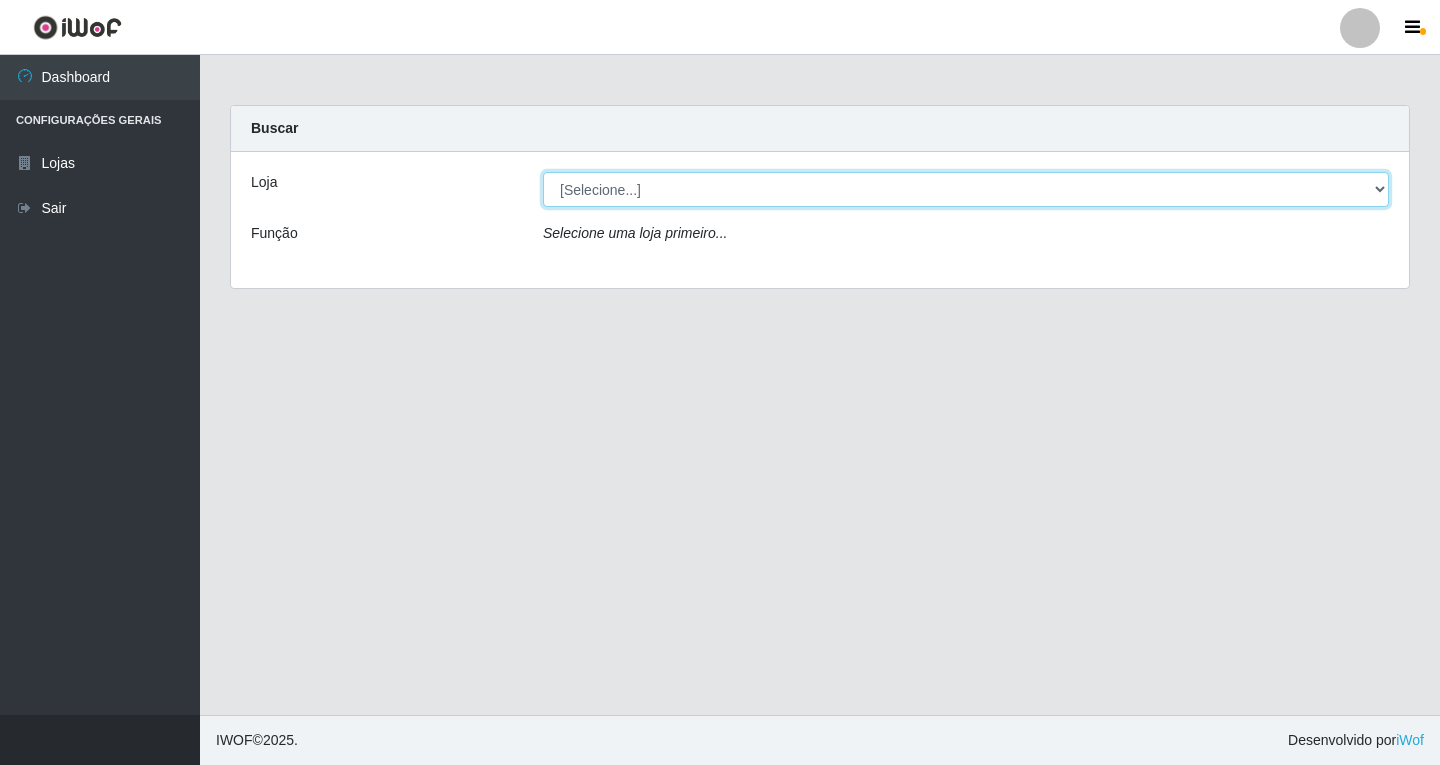 click on "[Selecione...] SuperFácil Atacado - [NEIGHBORHOOD]" at bounding box center (966, 189) 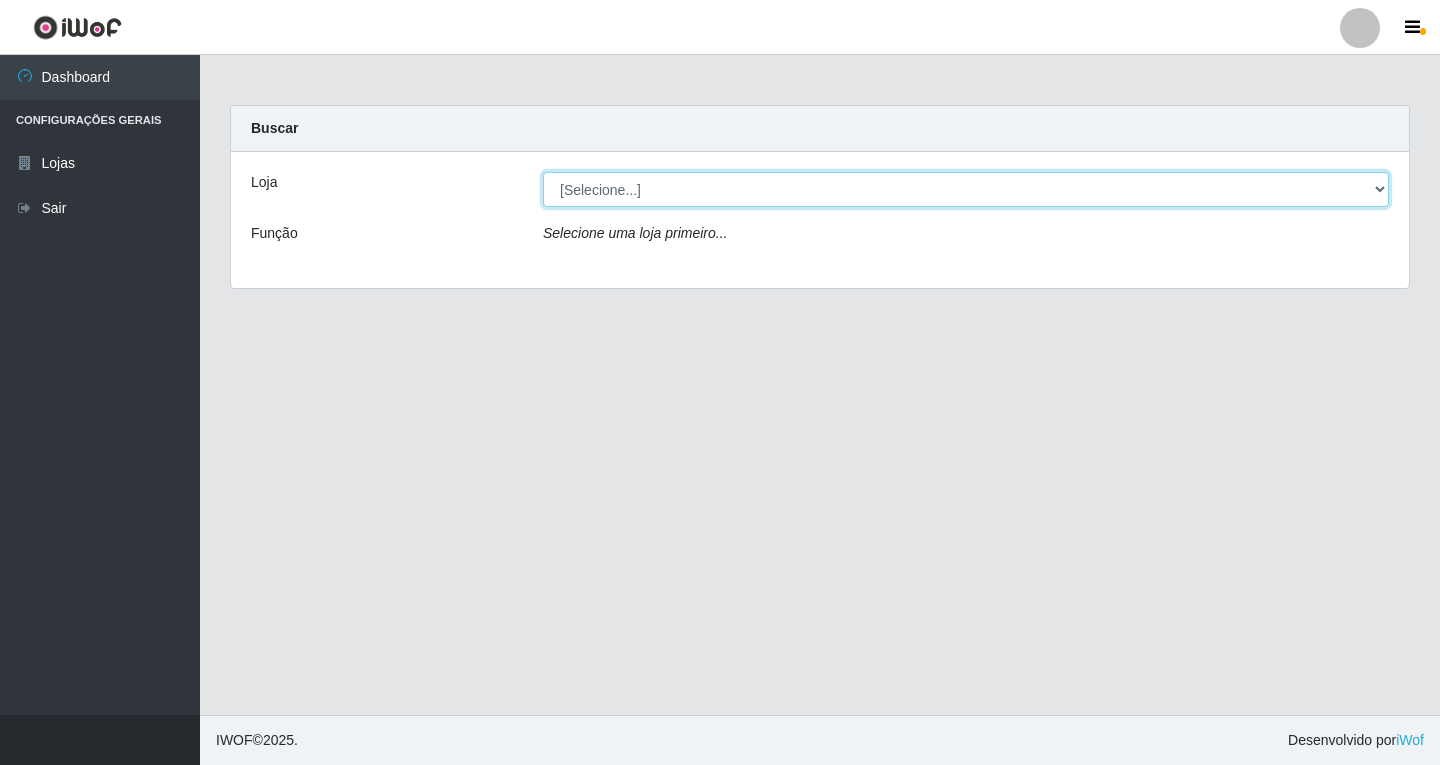select on "503" 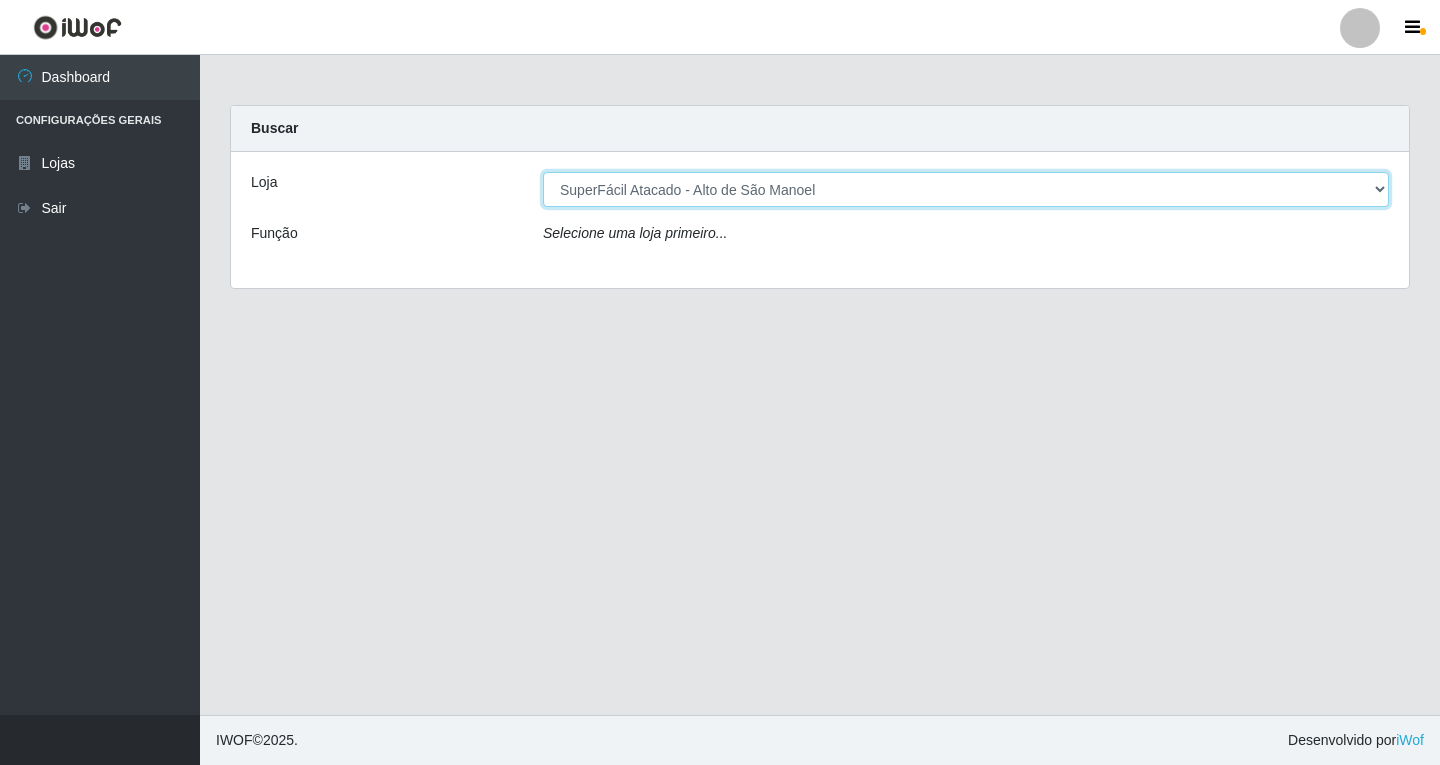 click on "[Selecione...] SuperFácil Atacado - [NEIGHBORHOOD]" at bounding box center (966, 189) 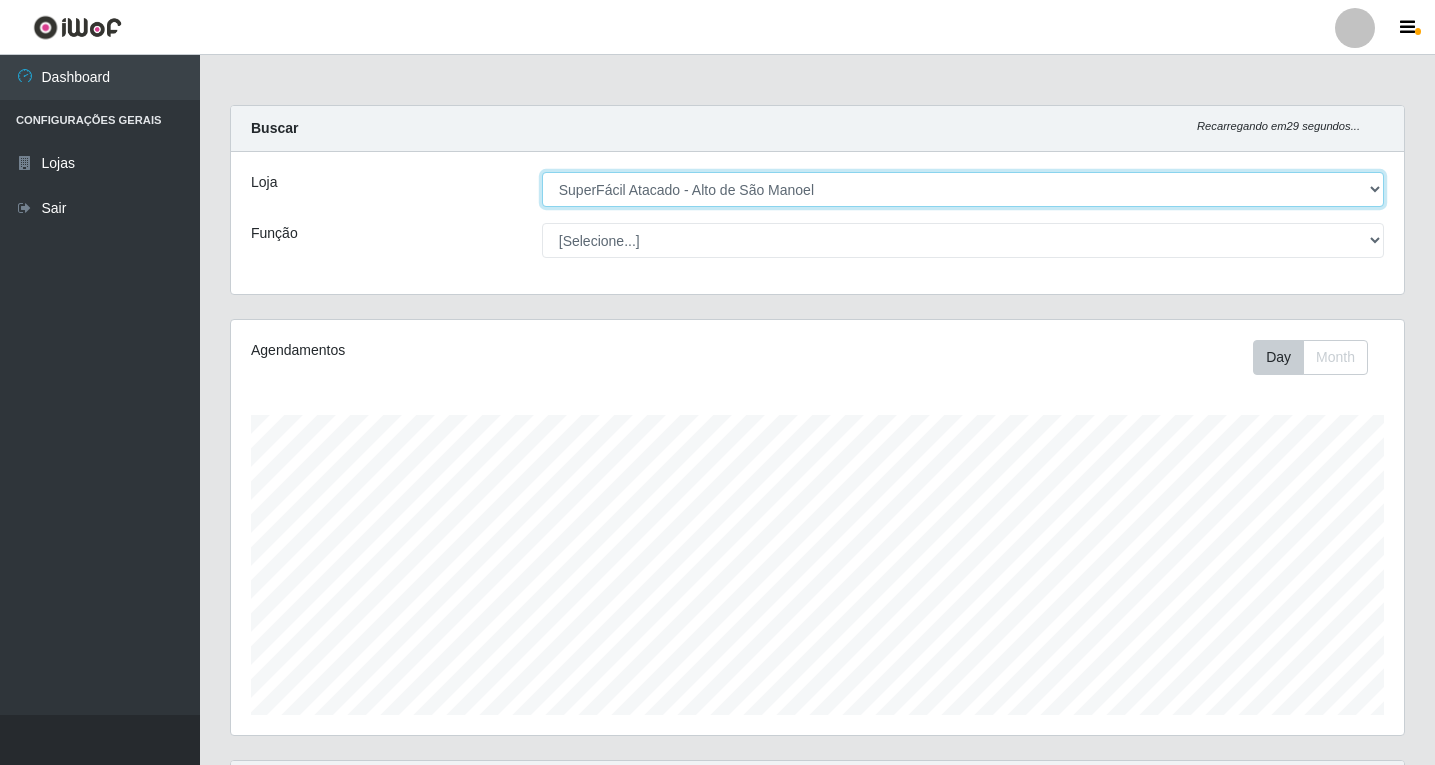 scroll, scrollTop: 999585, scrollLeft: 998827, axis: both 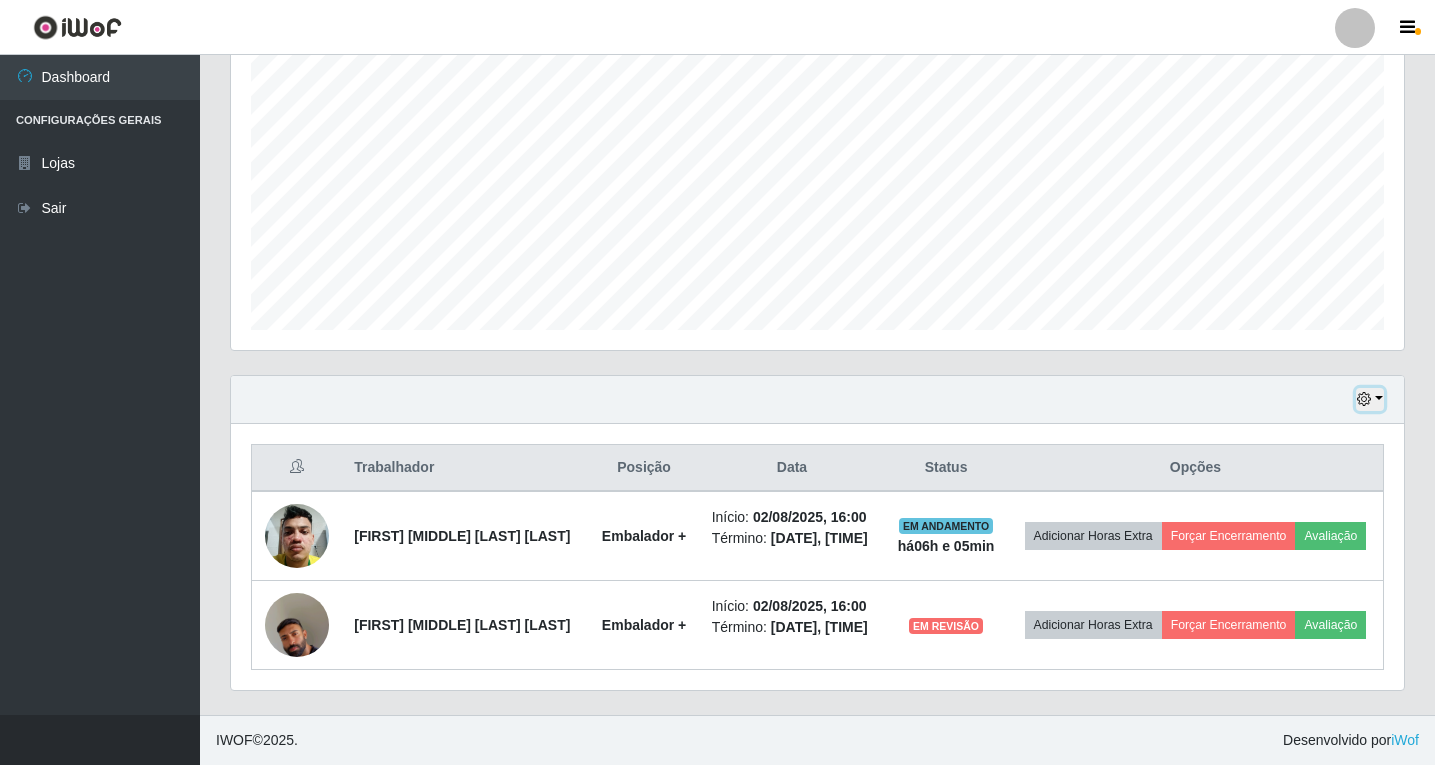 click at bounding box center (1370, 399) 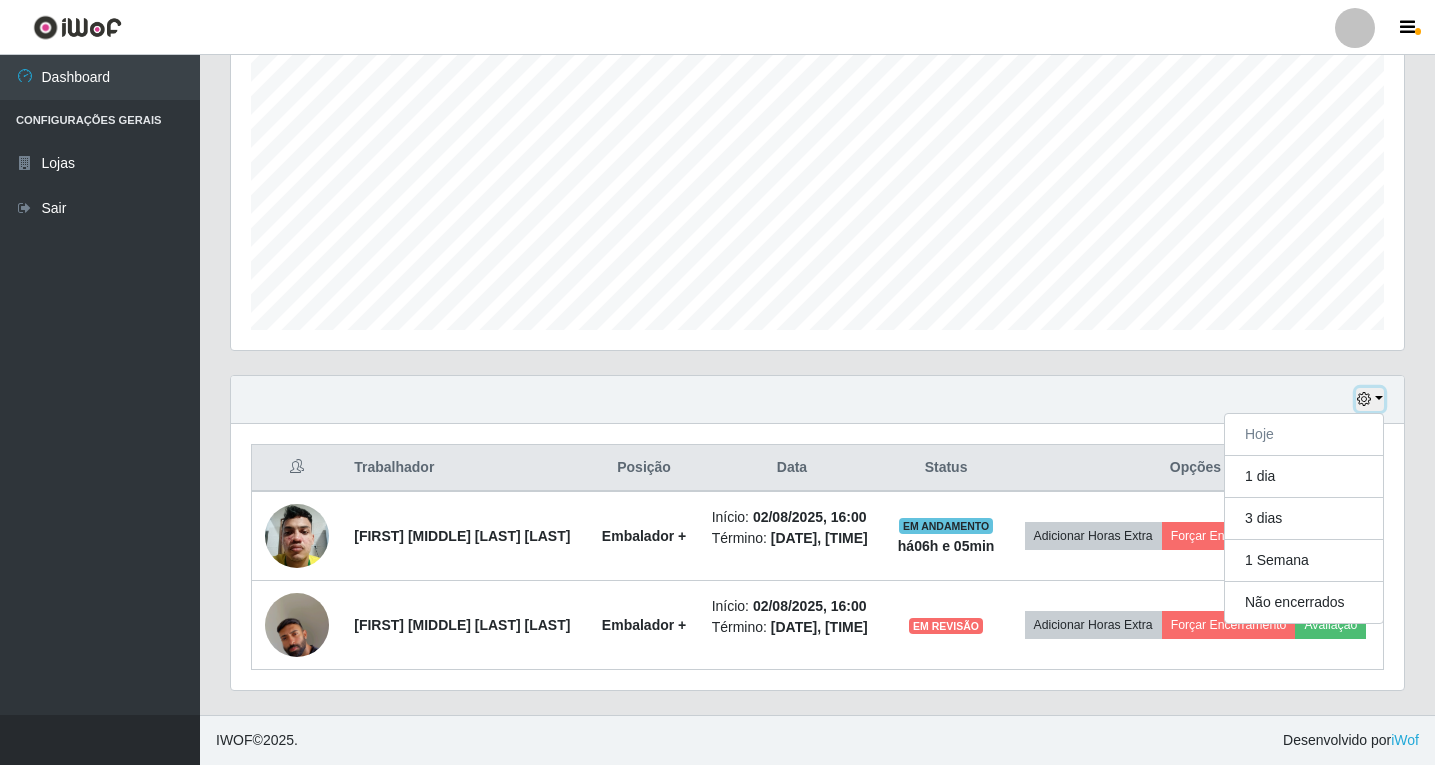 click at bounding box center [1370, 399] 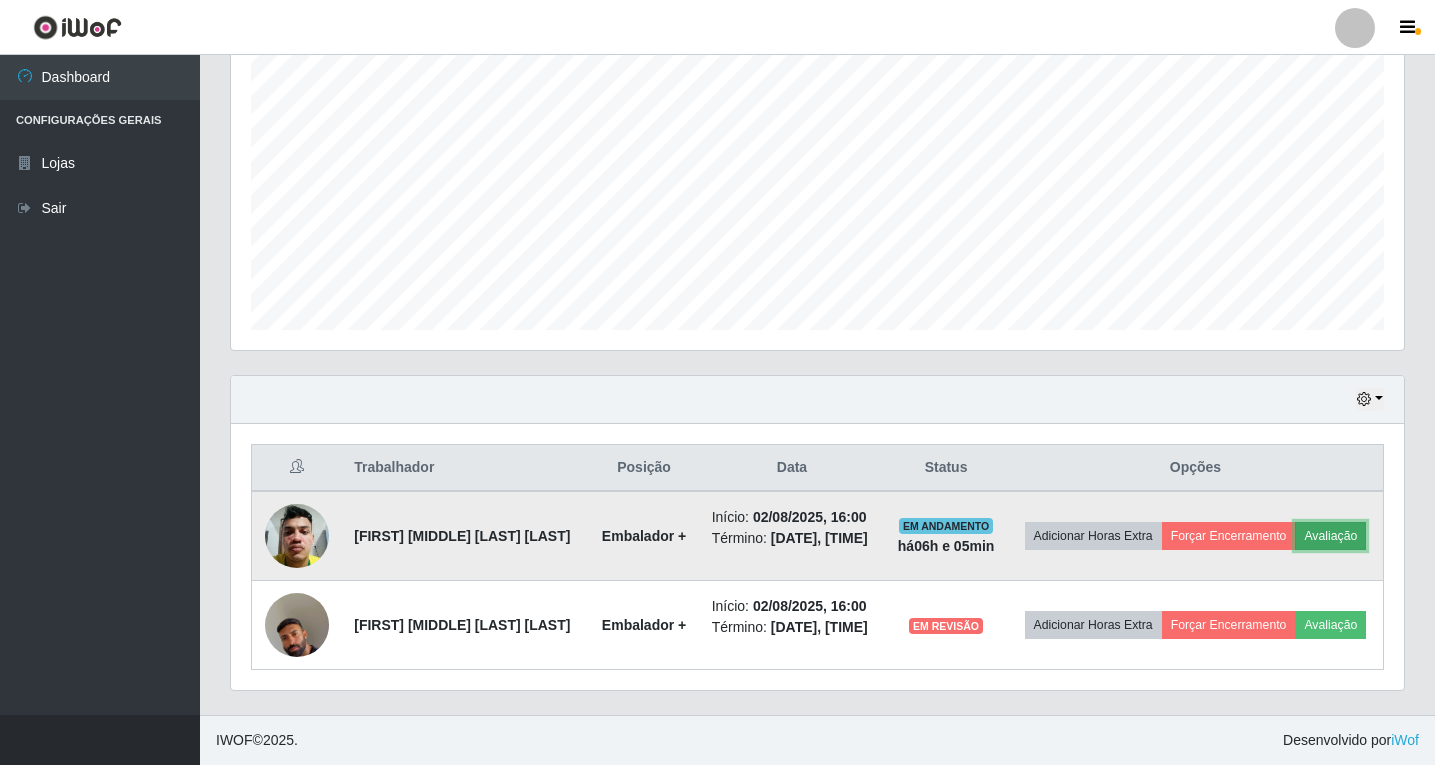click on "Avaliação" at bounding box center [1330, 536] 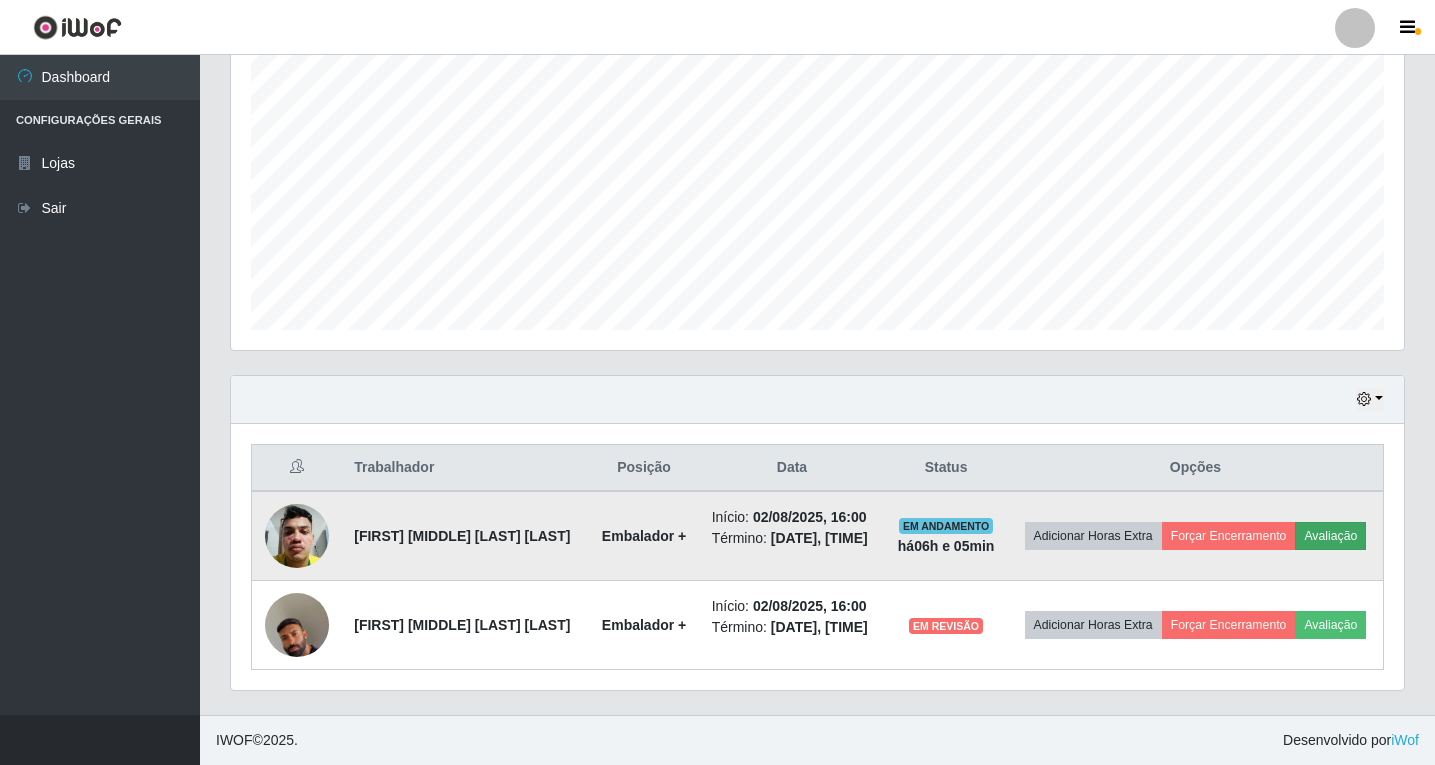 scroll, scrollTop: 999585, scrollLeft: 998837, axis: both 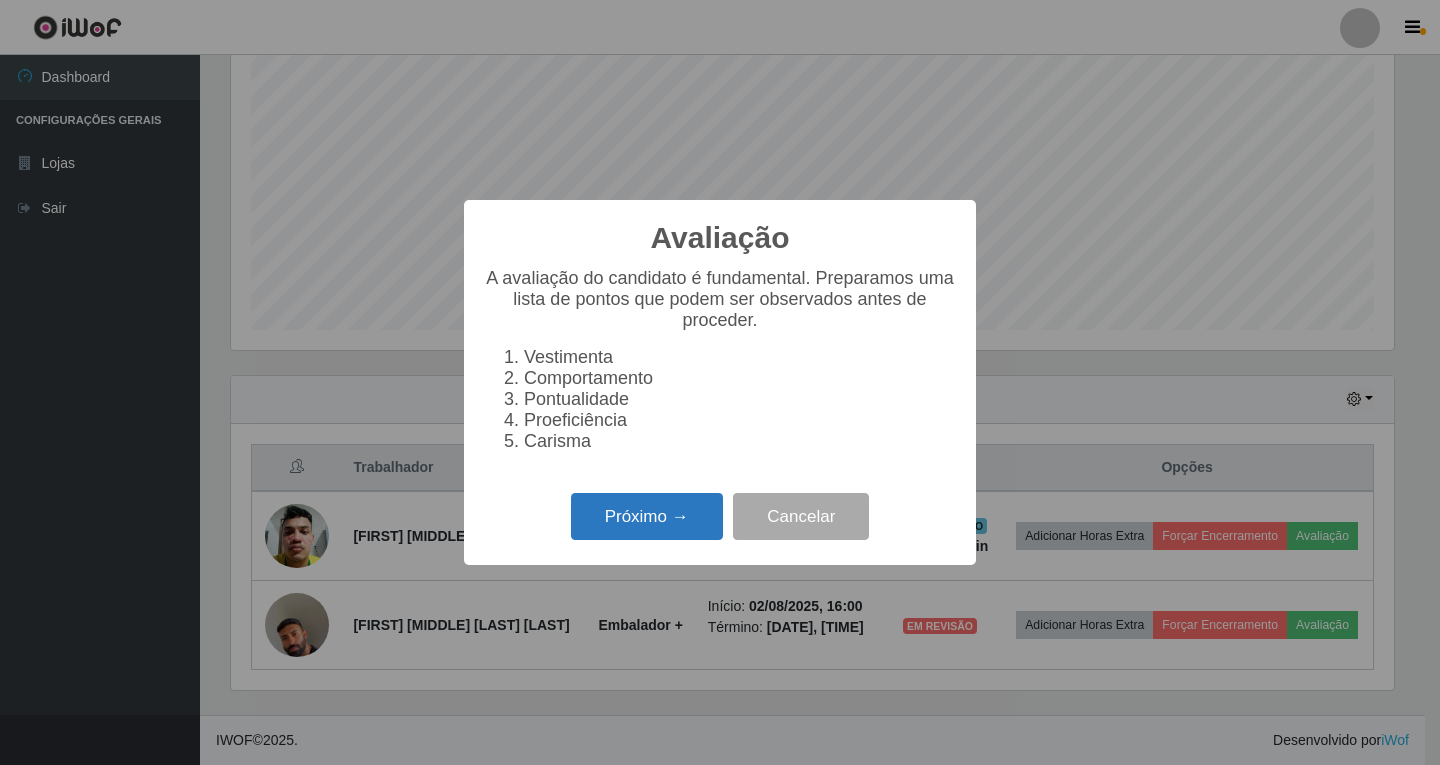 click on "Próximo →" at bounding box center [647, 516] 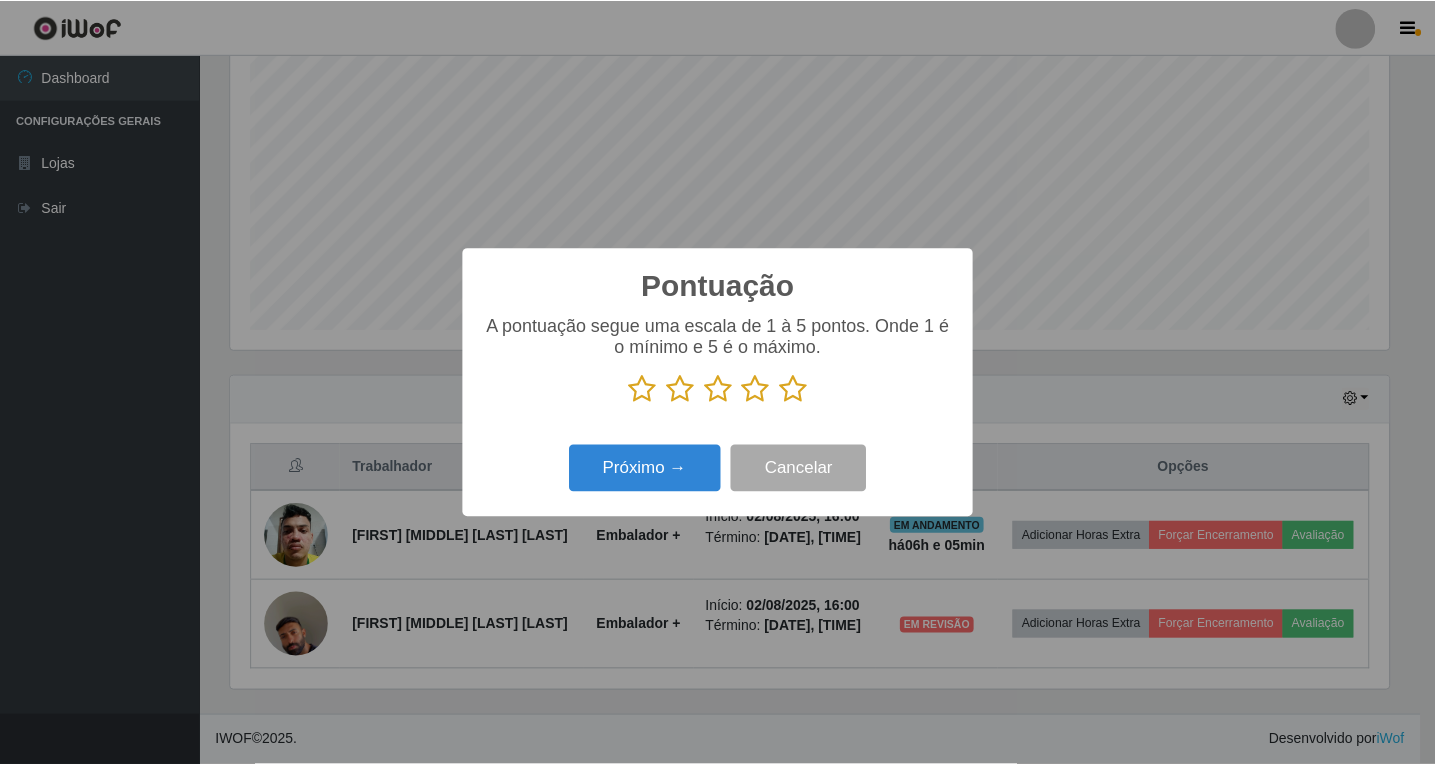scroll, scrollTop: 999585, scrollLeft: 998837, axis: both 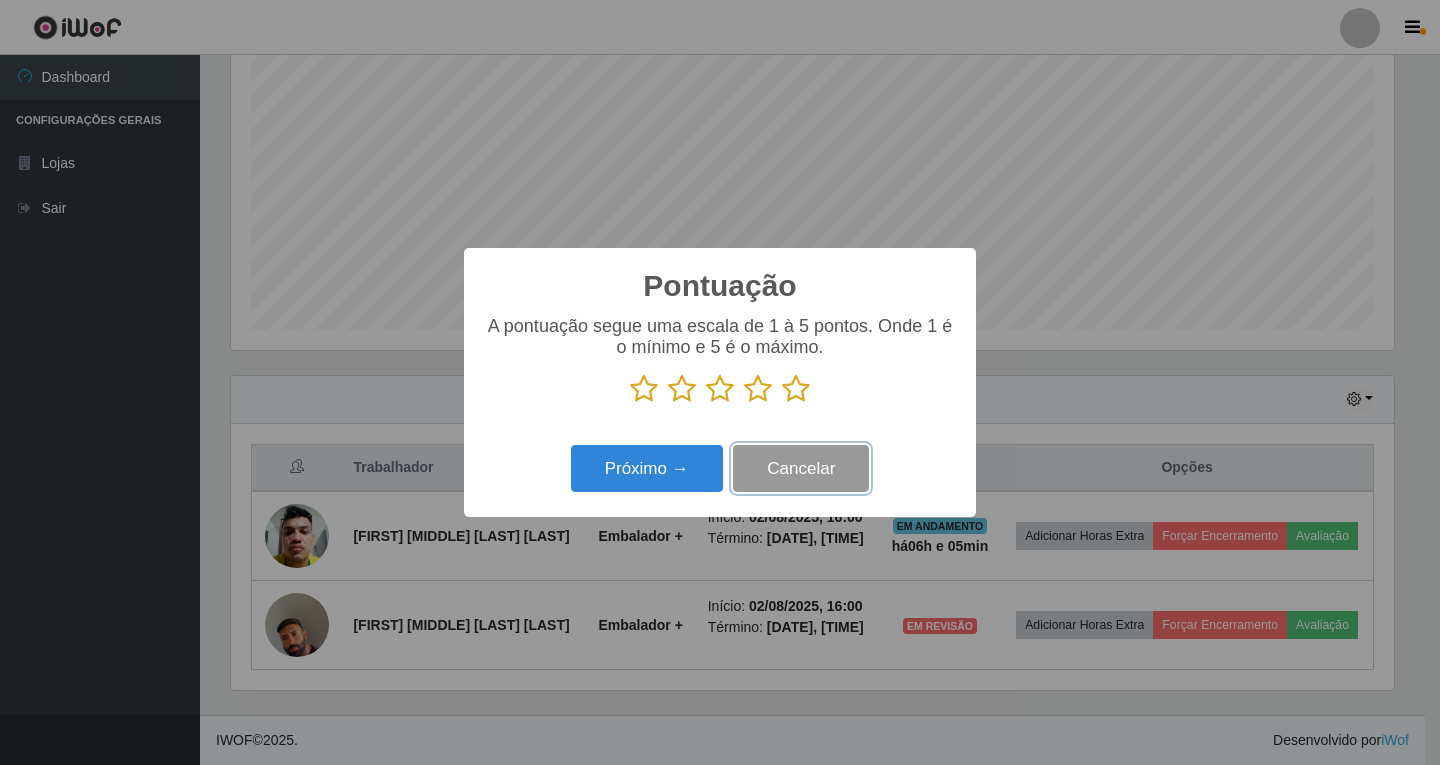 click on "Cancelar" at bounding box center (801, 468) 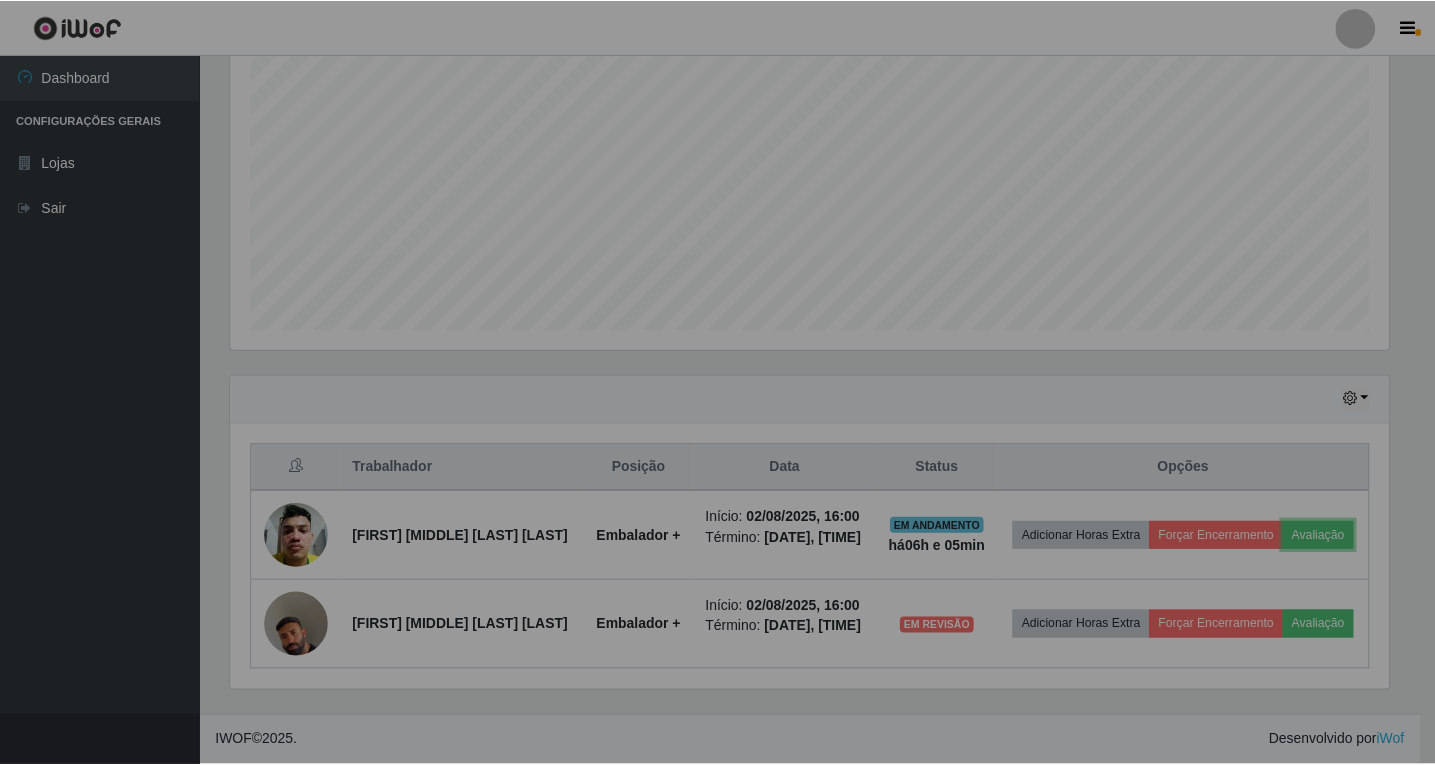 scroll, scrollTop: 999585, scrollLeft: 998827, axis: both 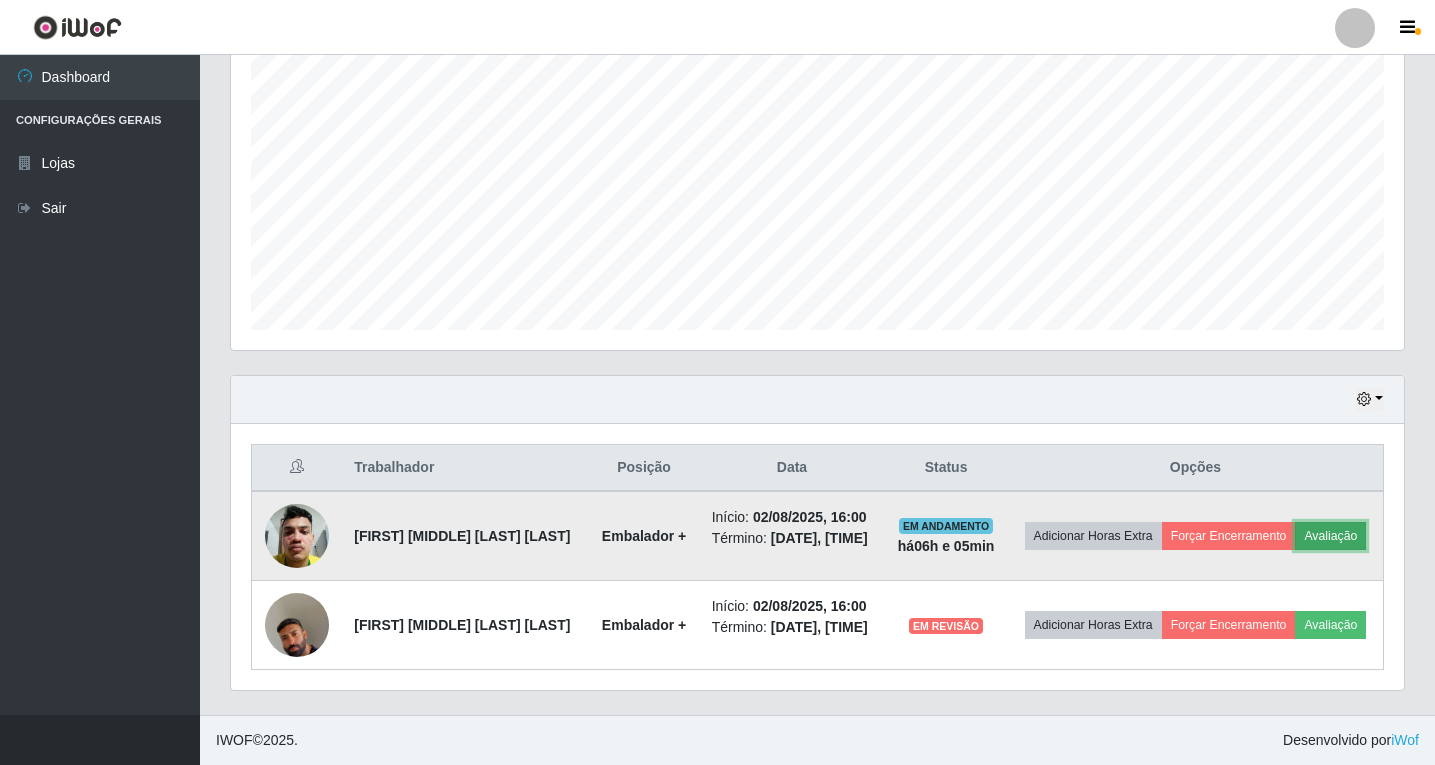 click on "Avaliação" at bounding box center (1330, 536) 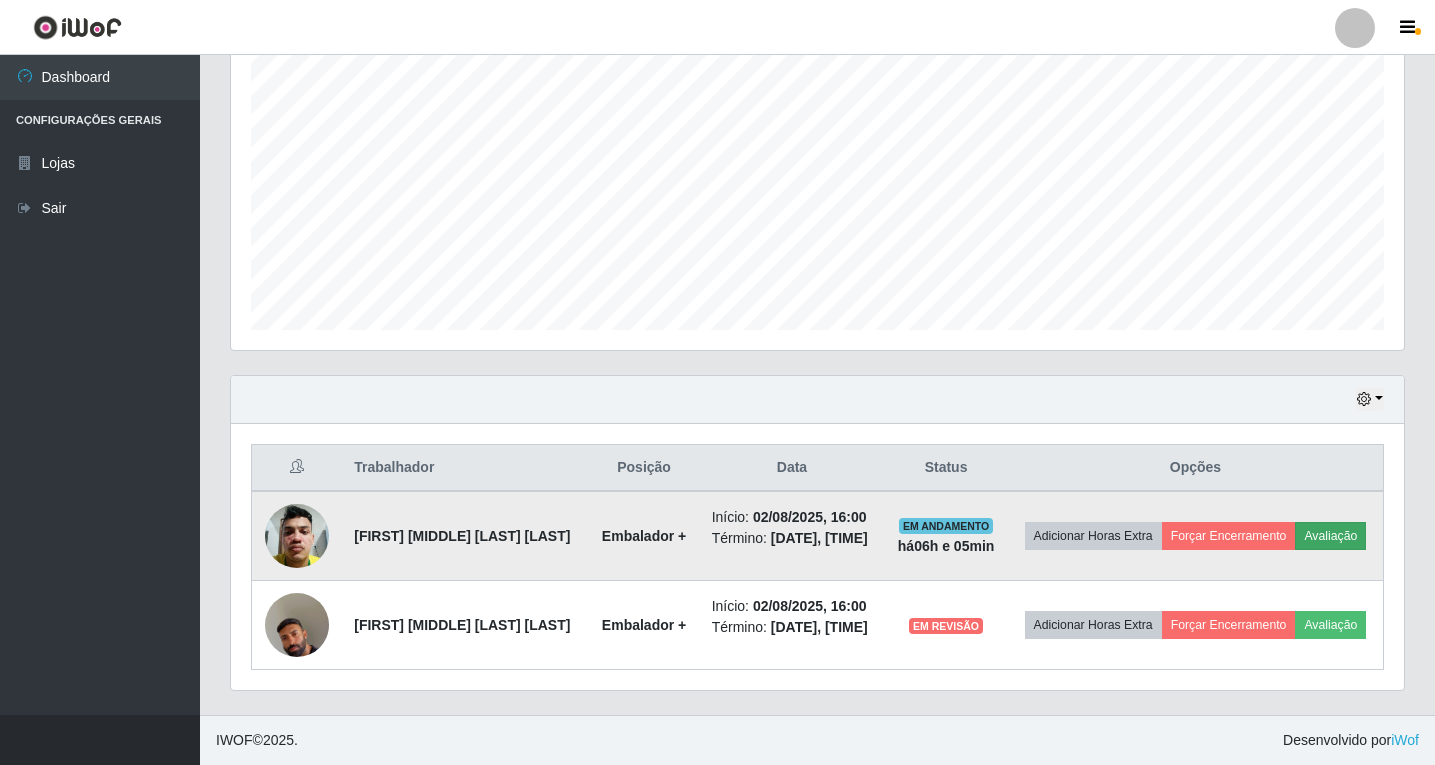 scroll, scrollTop: 999585, scrollLeft: 998837, axis: both 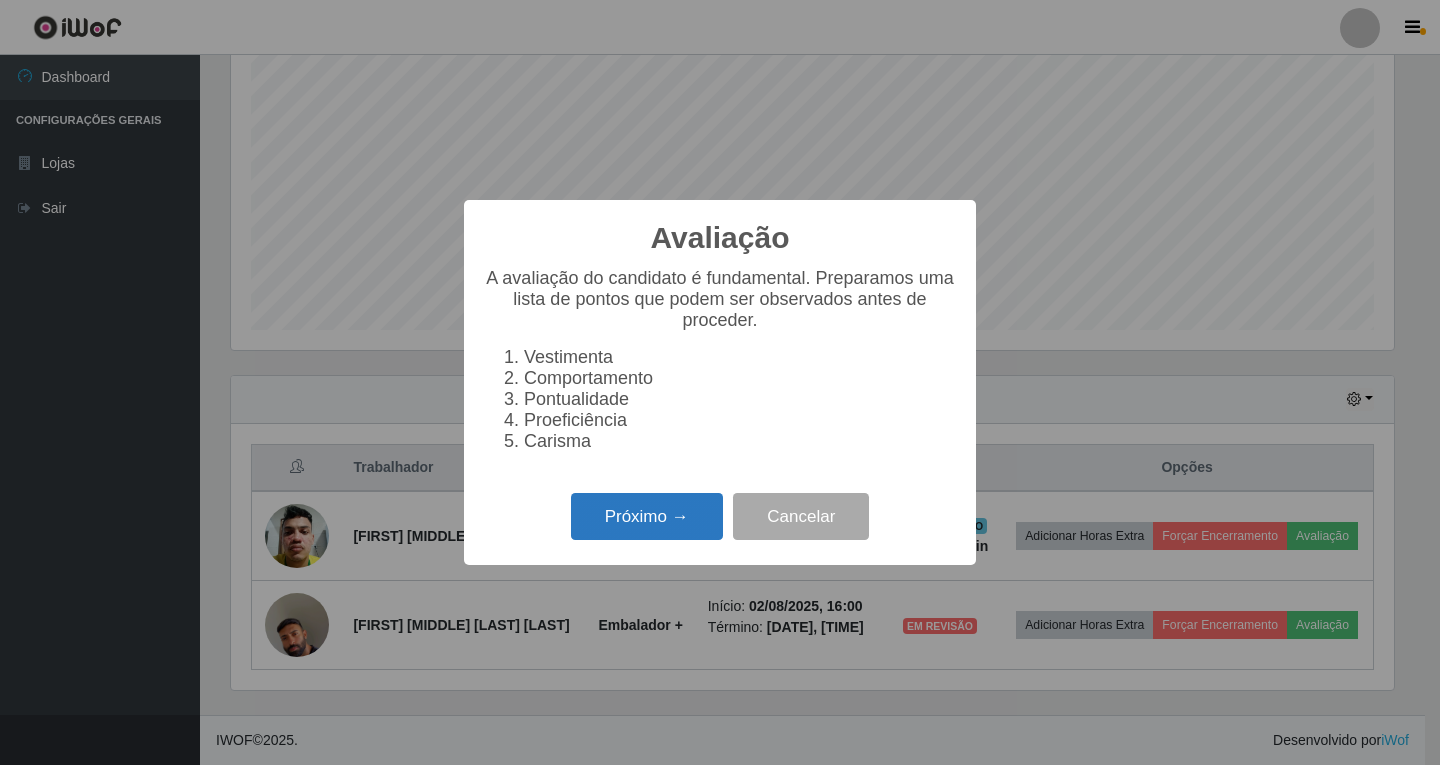 click on "Próximo →" at bounding box center (647, 516) 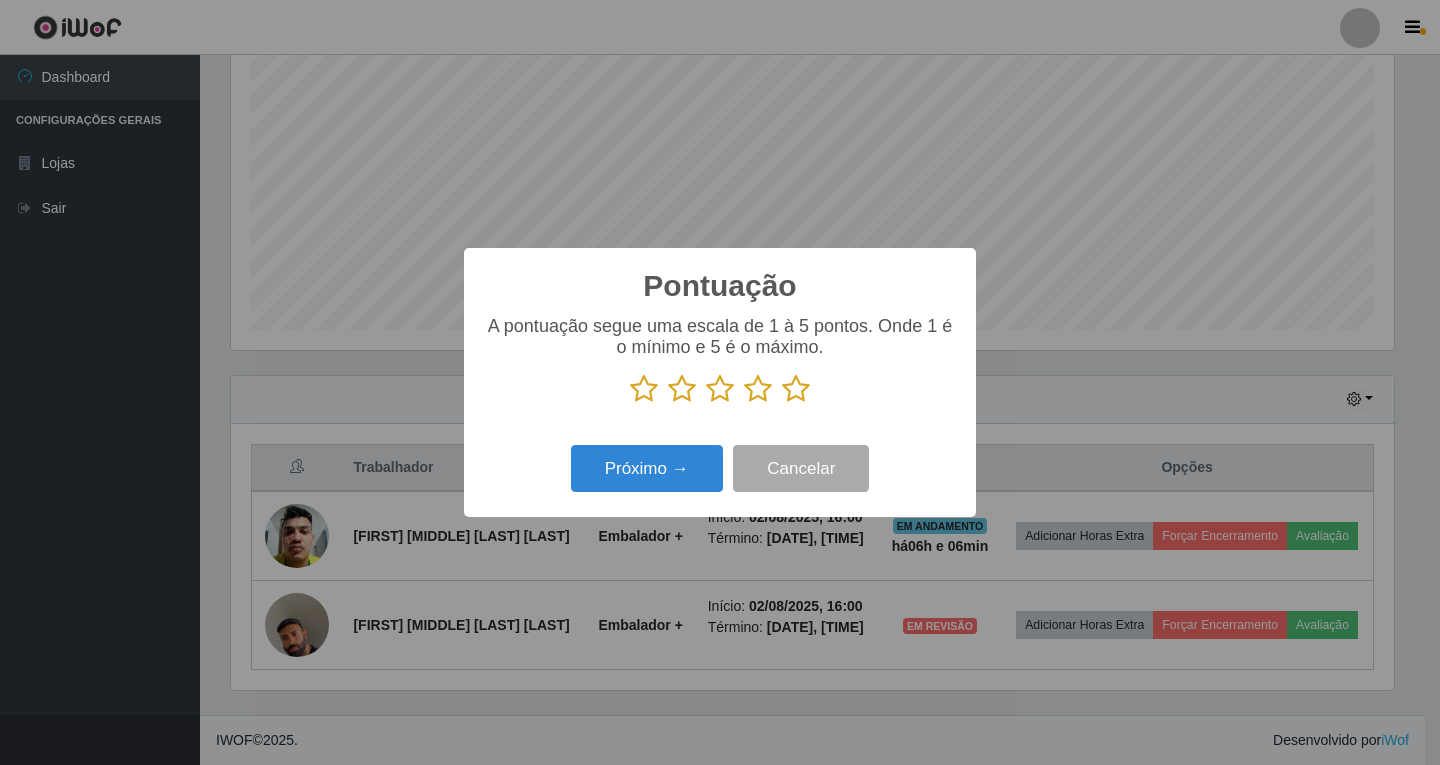 scroll, scrollTop: 999585, scrollLeft: 998837, axis: both 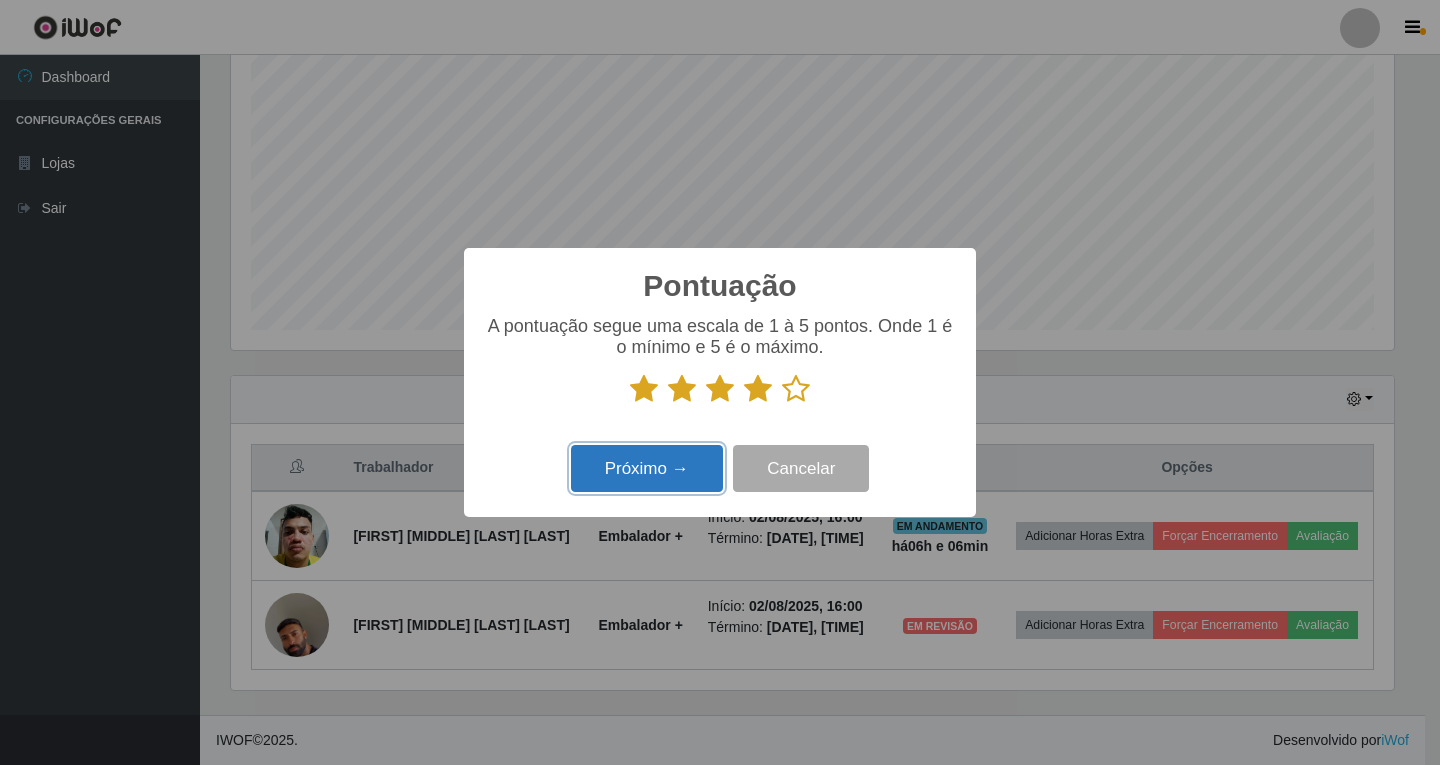 click on "Próximo →" at bounding box center (647, 468) 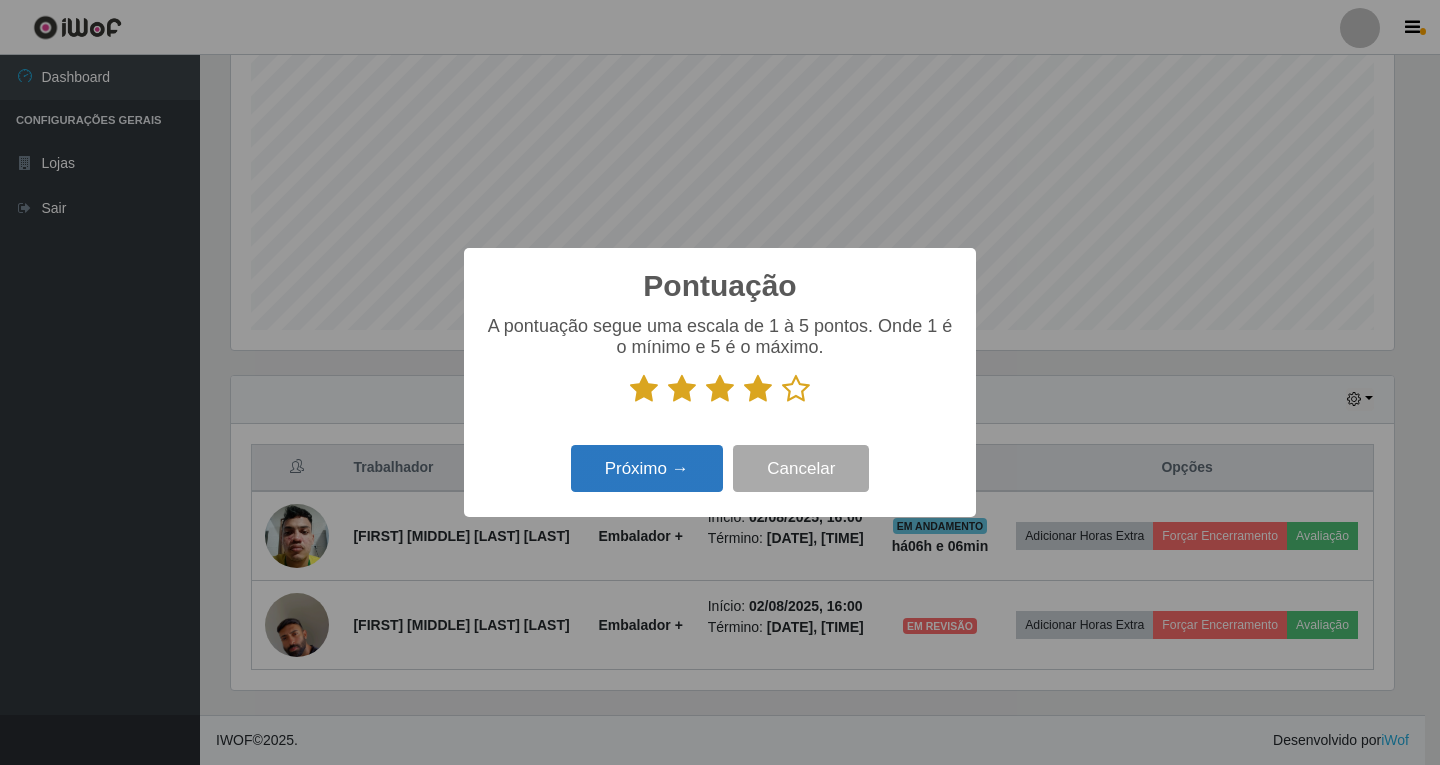 scroll, scrollTop: 999585, scrollLeft: 998837, axis: both 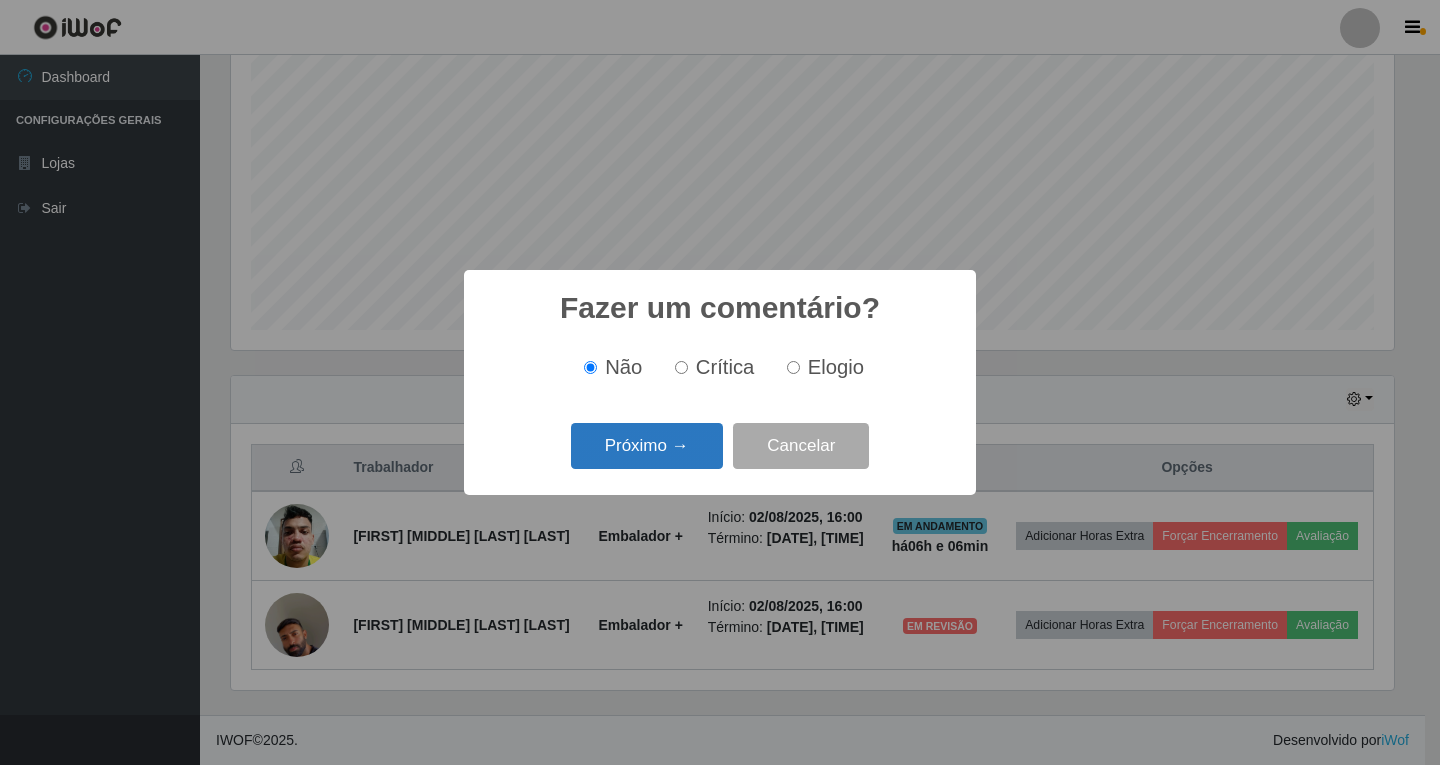 click on "Próximo →" at bounding box center [647, 446] 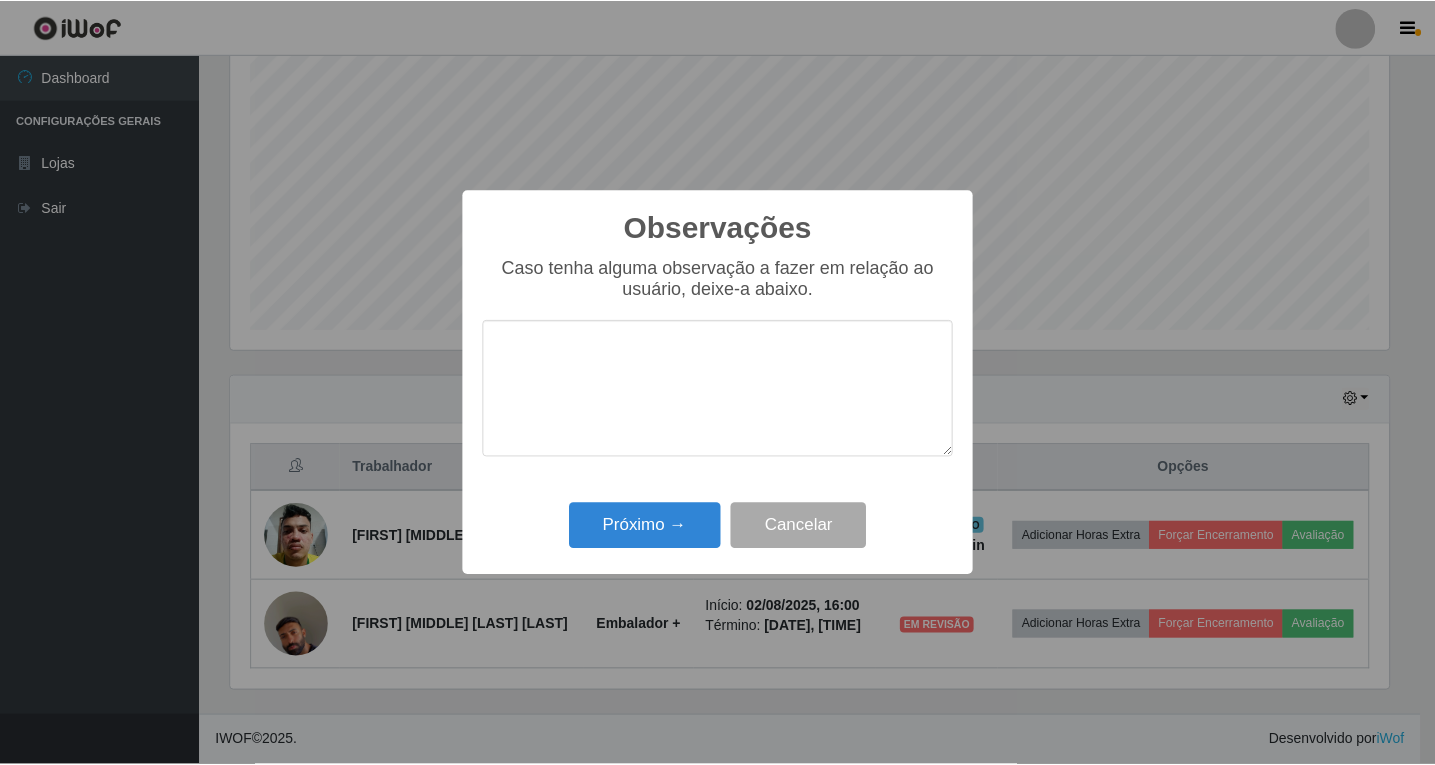 scroll, scrollTop: 999585, scrollLeft: 998837, axis: both 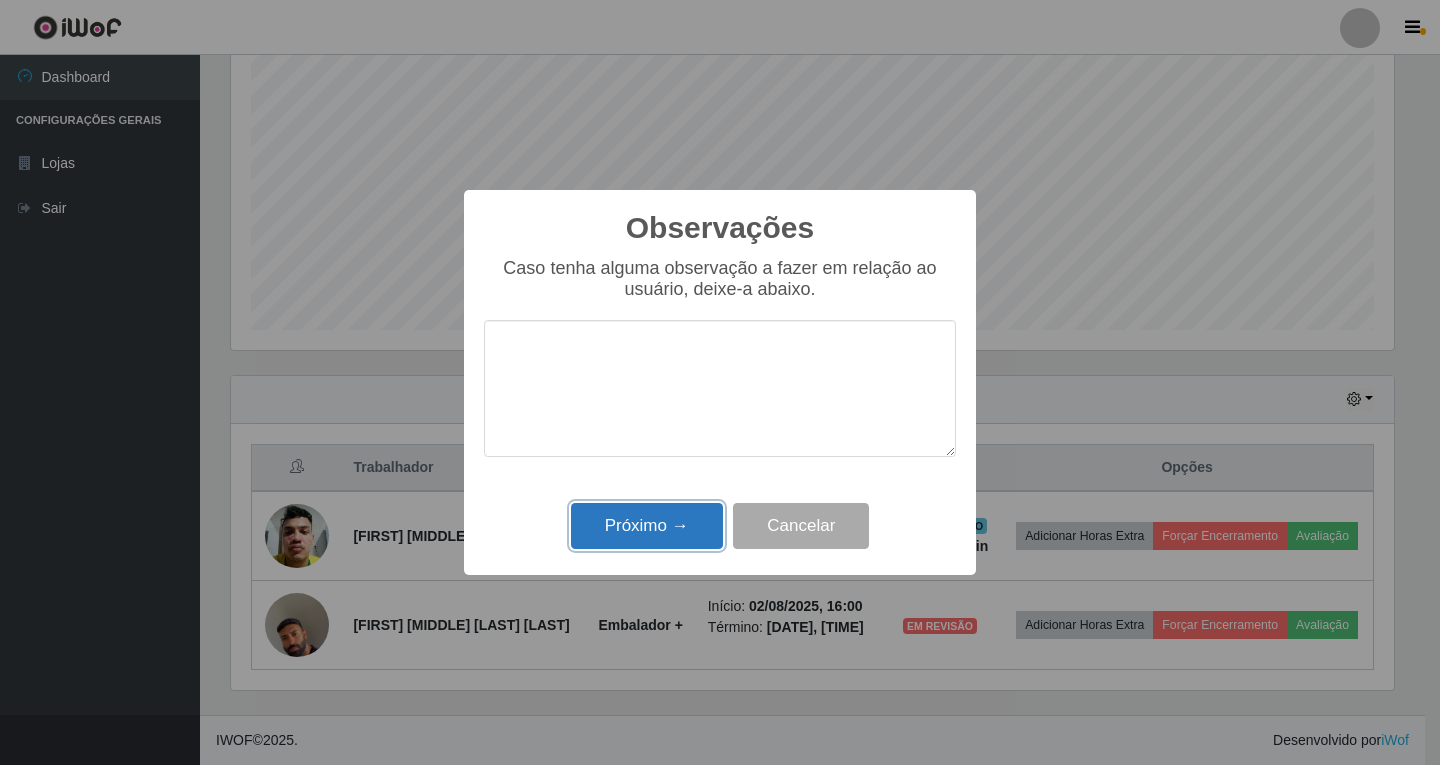 click on "Próximo →" at bounding box center (647, 526) 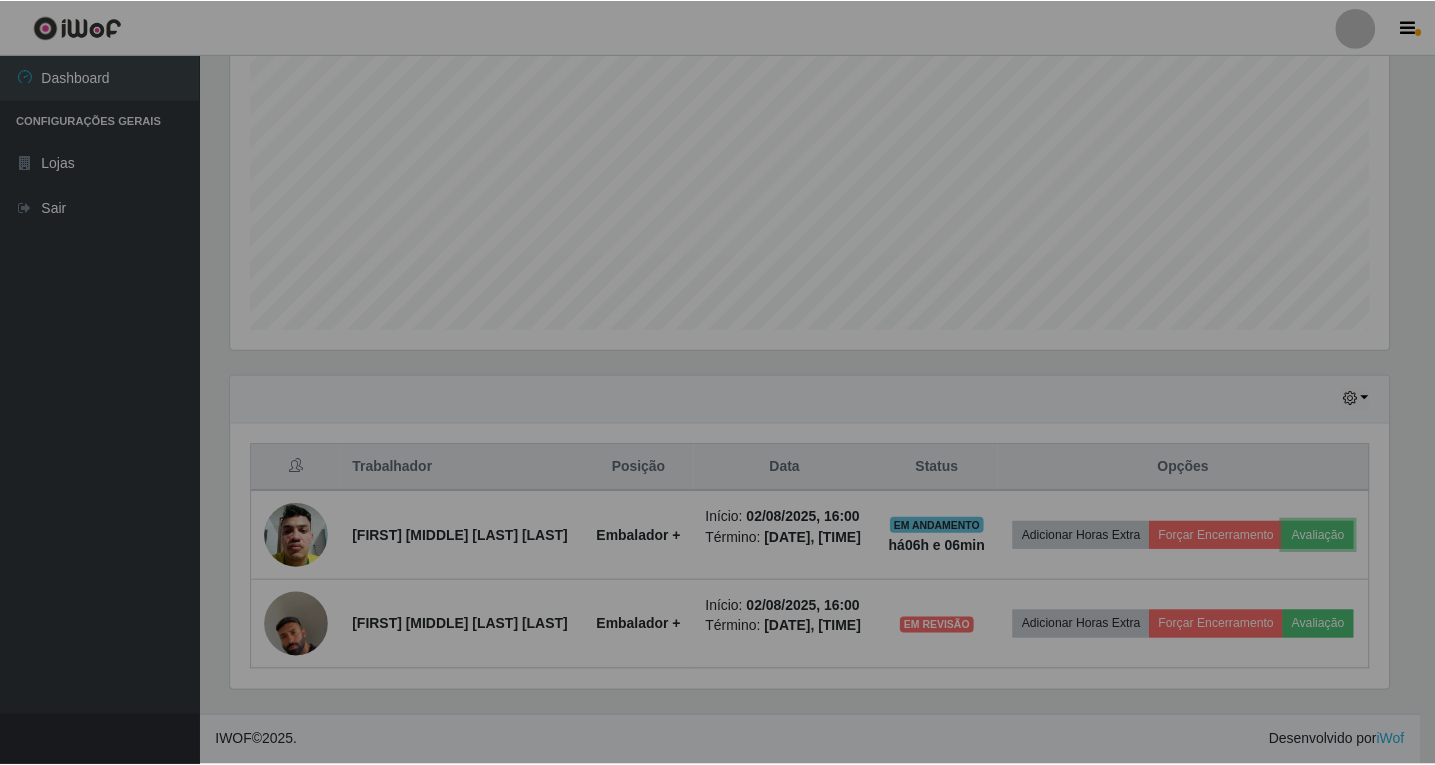 scroll, scrollTop: 999585, scrollLeft: 998827, axis: both 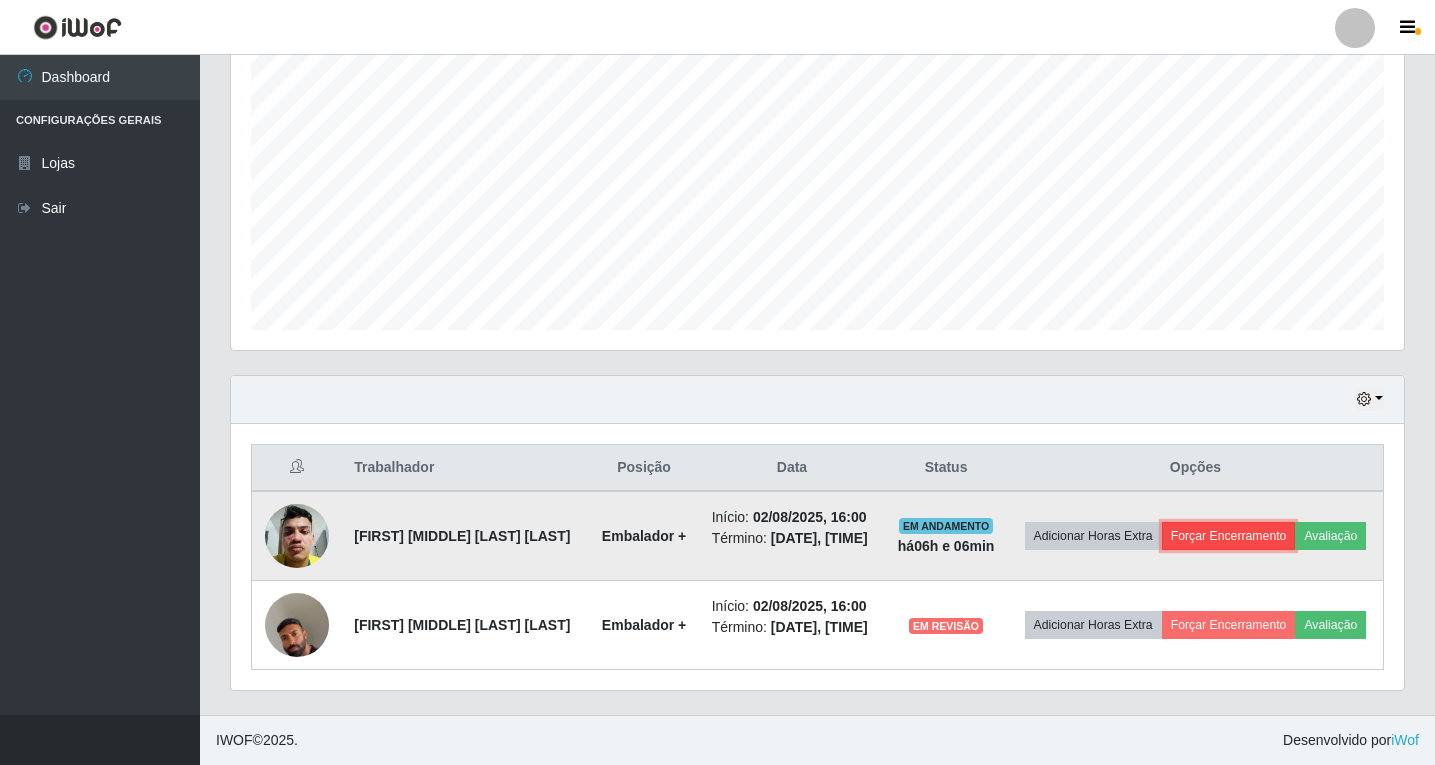 click on "Forçar Encerramento" at bounding box center (1229, 536) 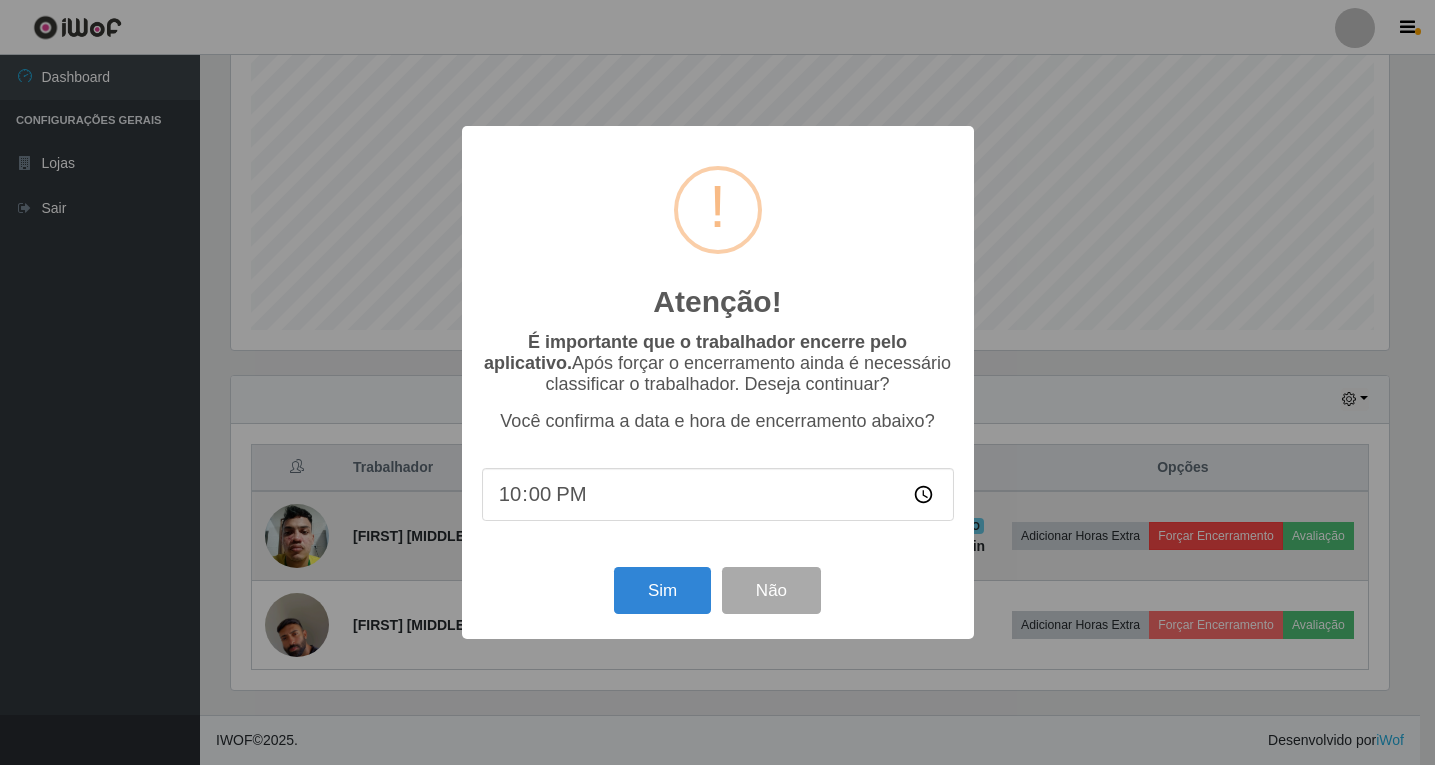 scroll, scrollTop: 999585, scrollLeft: 998837, axis: both 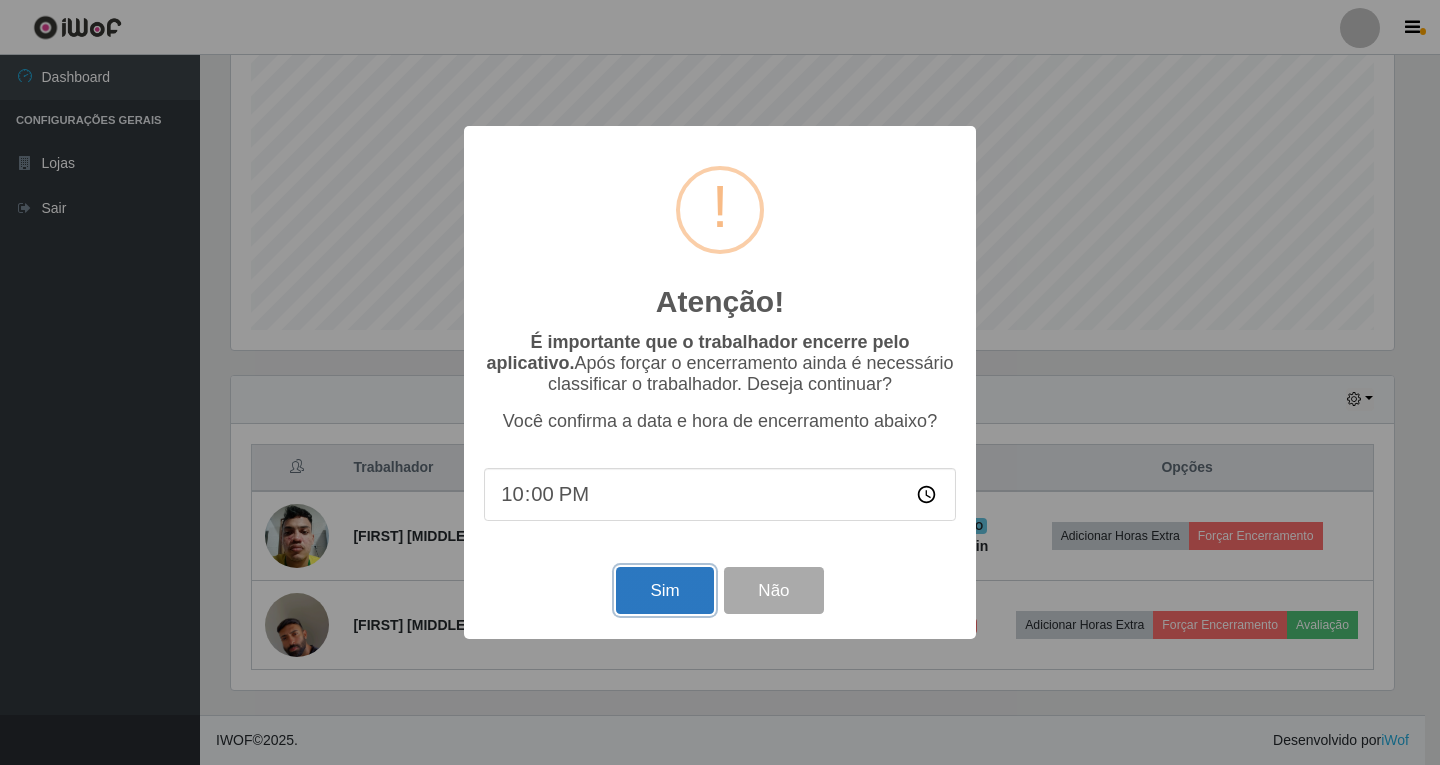 click on "Sim" at bounding box center [664, 590] 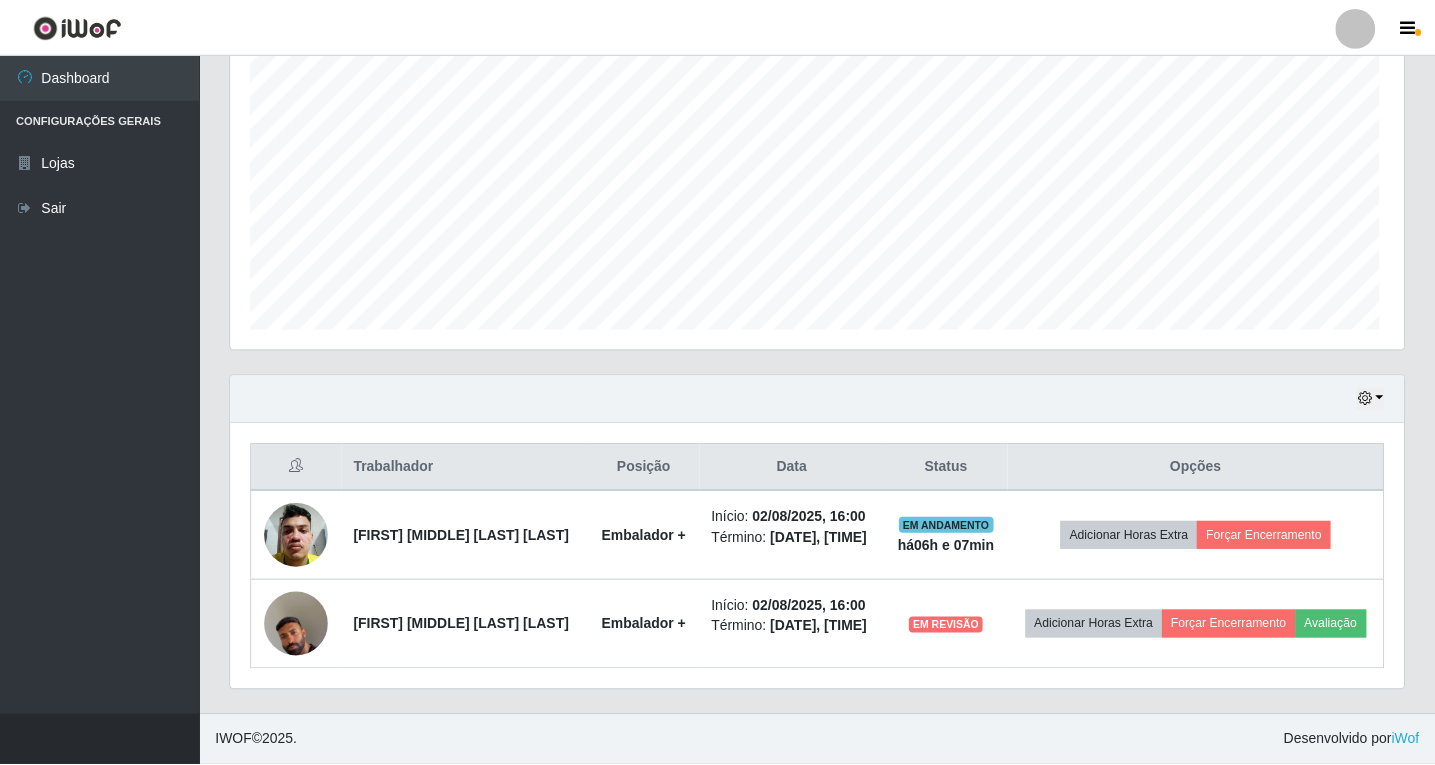 scroll, scrollTop: 999585, scrollLeft: 998827, axis: both 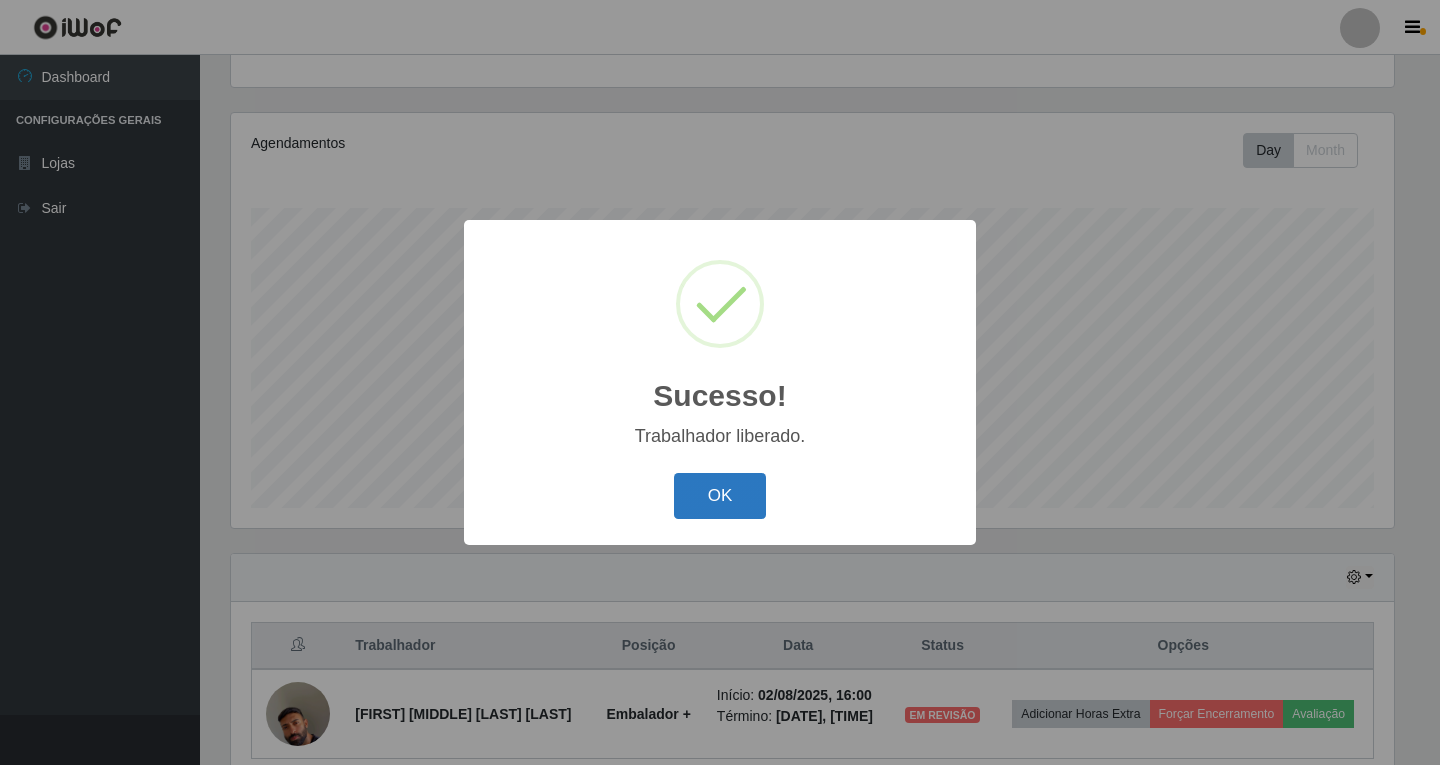 click on "OK" at bounding box center [720, 496] 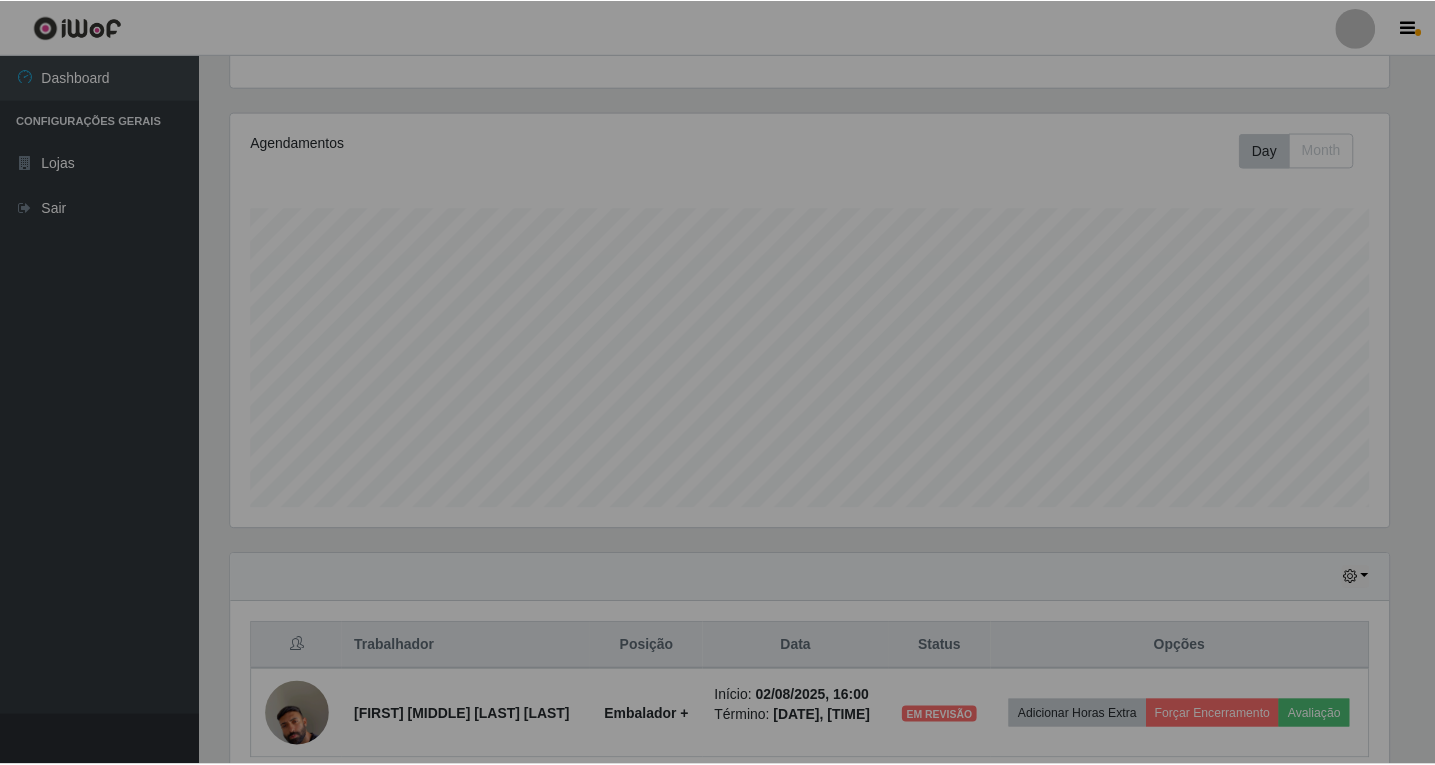 scroll, scrollTop: 999585, scrollLeft: 998827, axis: both 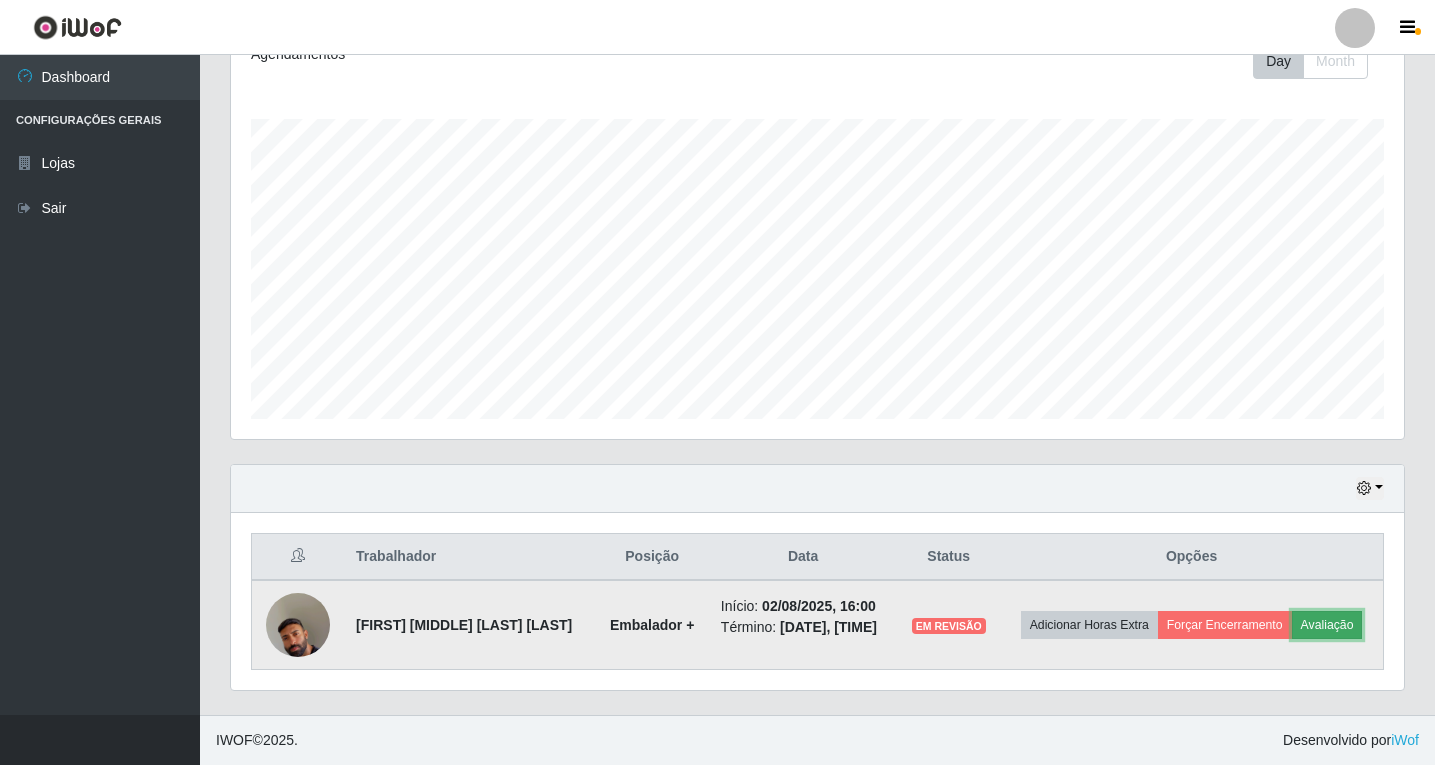 click on "Avaliação" at bounding box center (1327, 625) 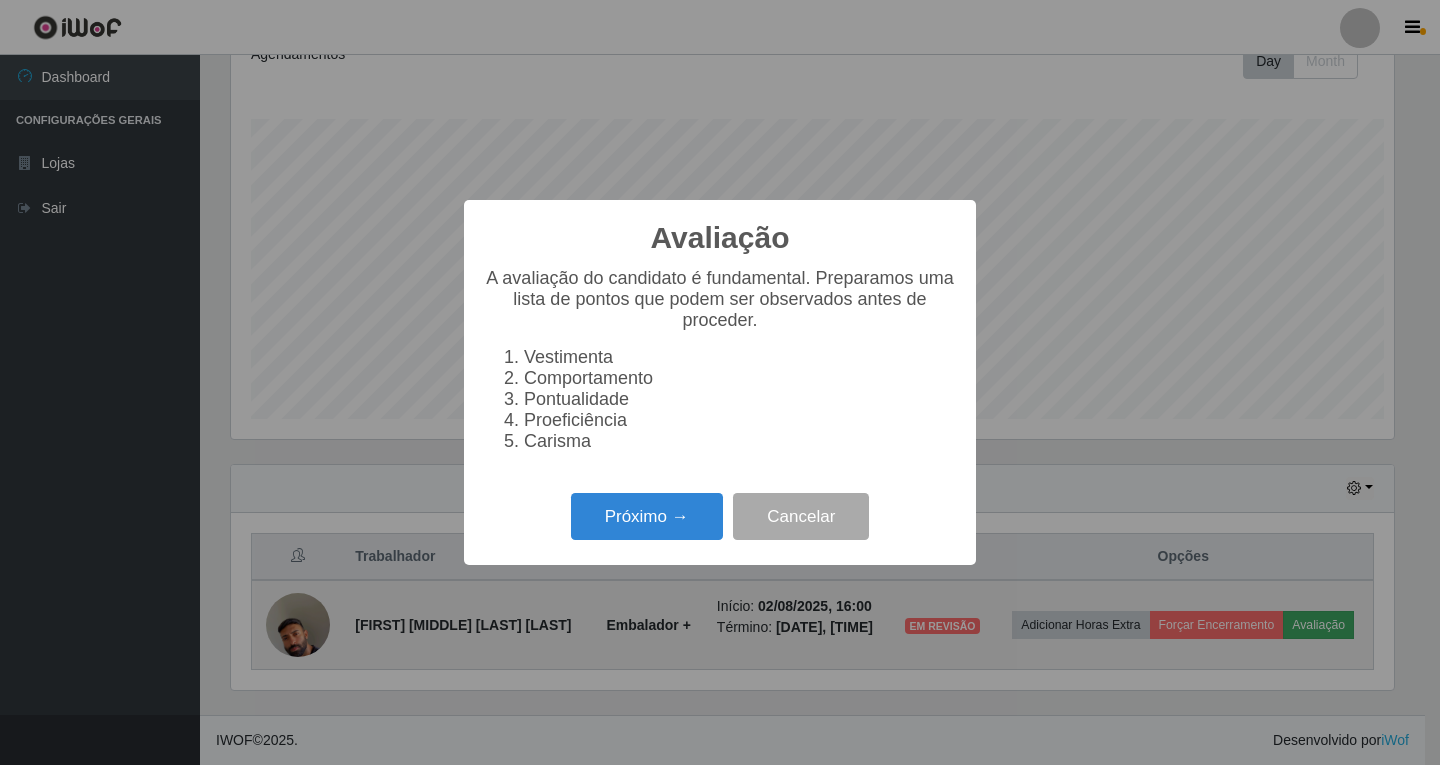 scroll, scrollTop: 999585, scrollLeft: 998837, axis: both 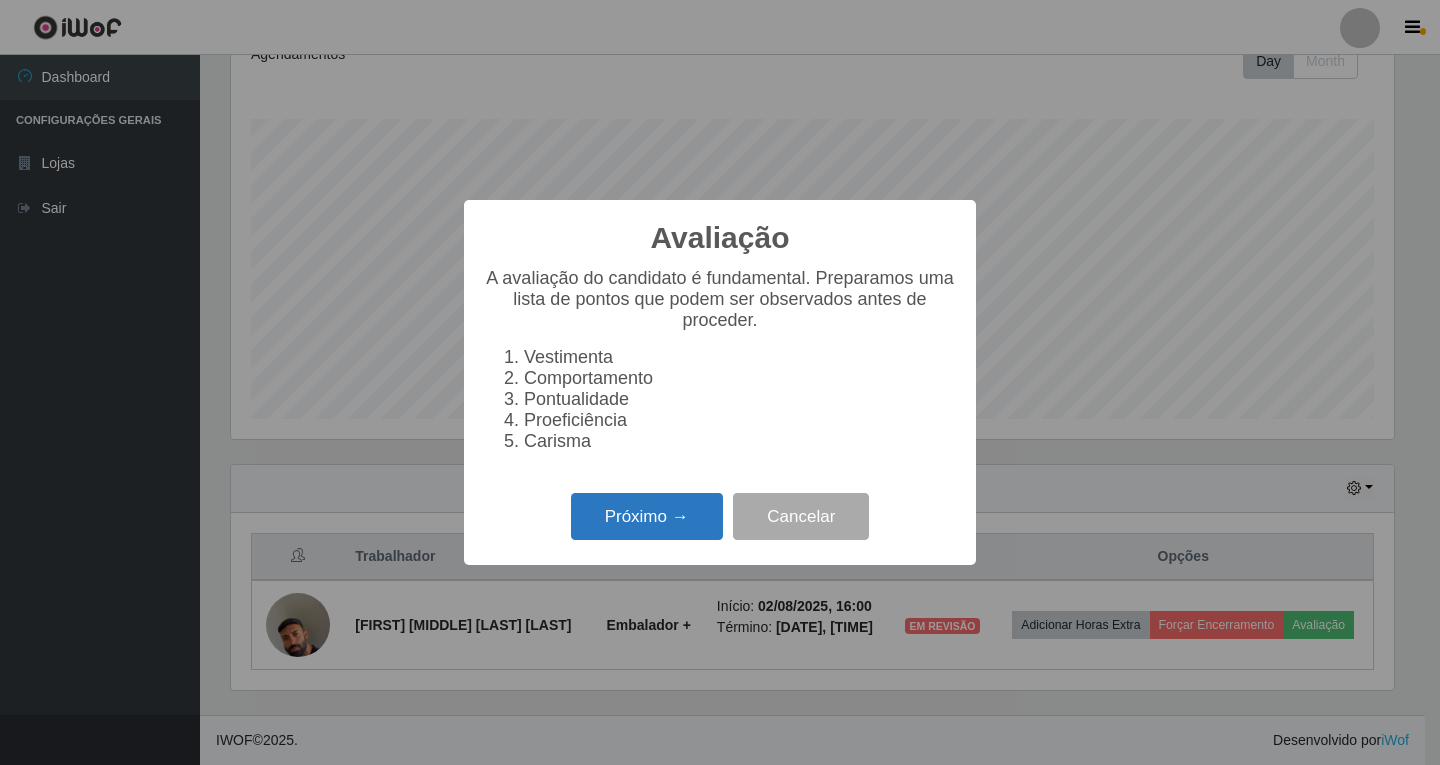 click on "Próximo →" at bounding box center (647, 516) 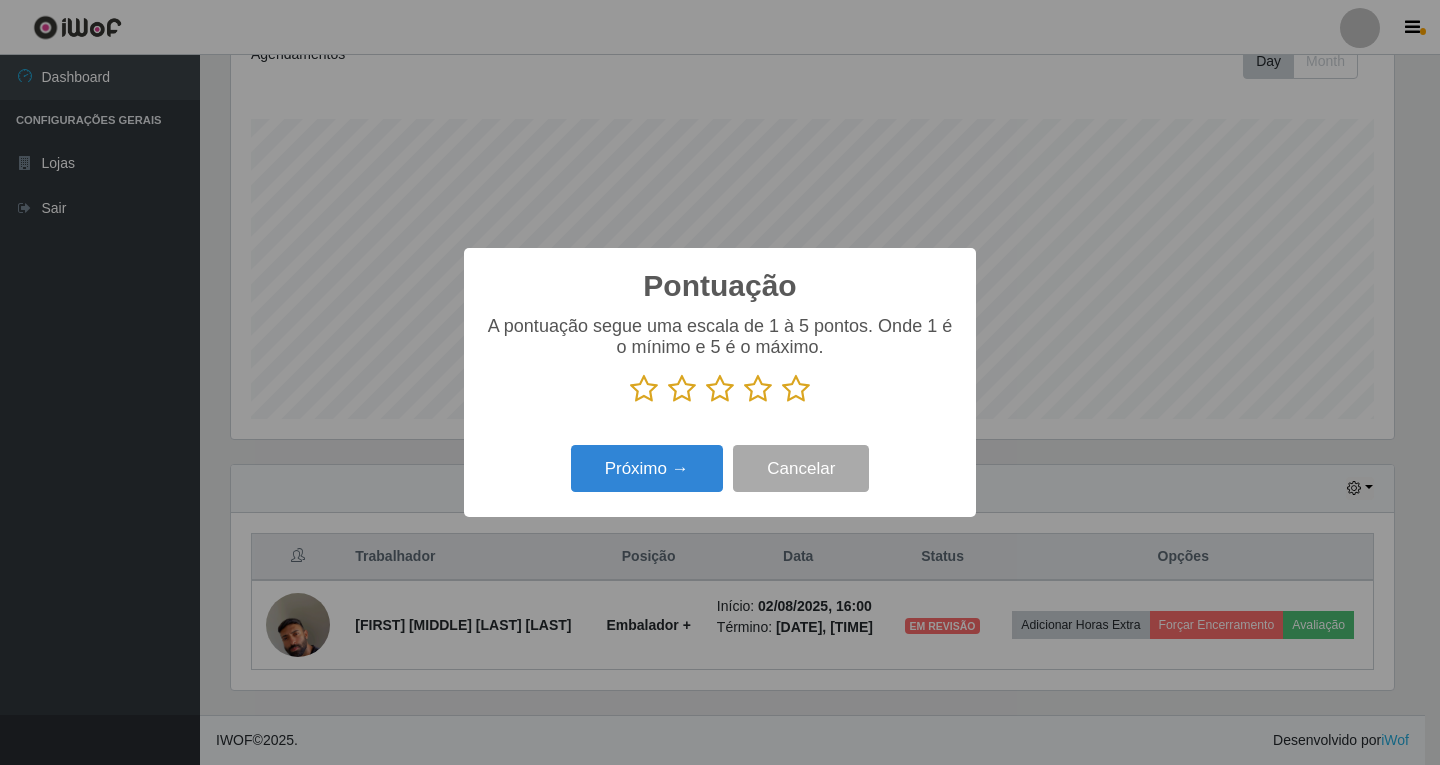 scroll, scrollTop: 999585, scrollLeft: 998837, axis: both 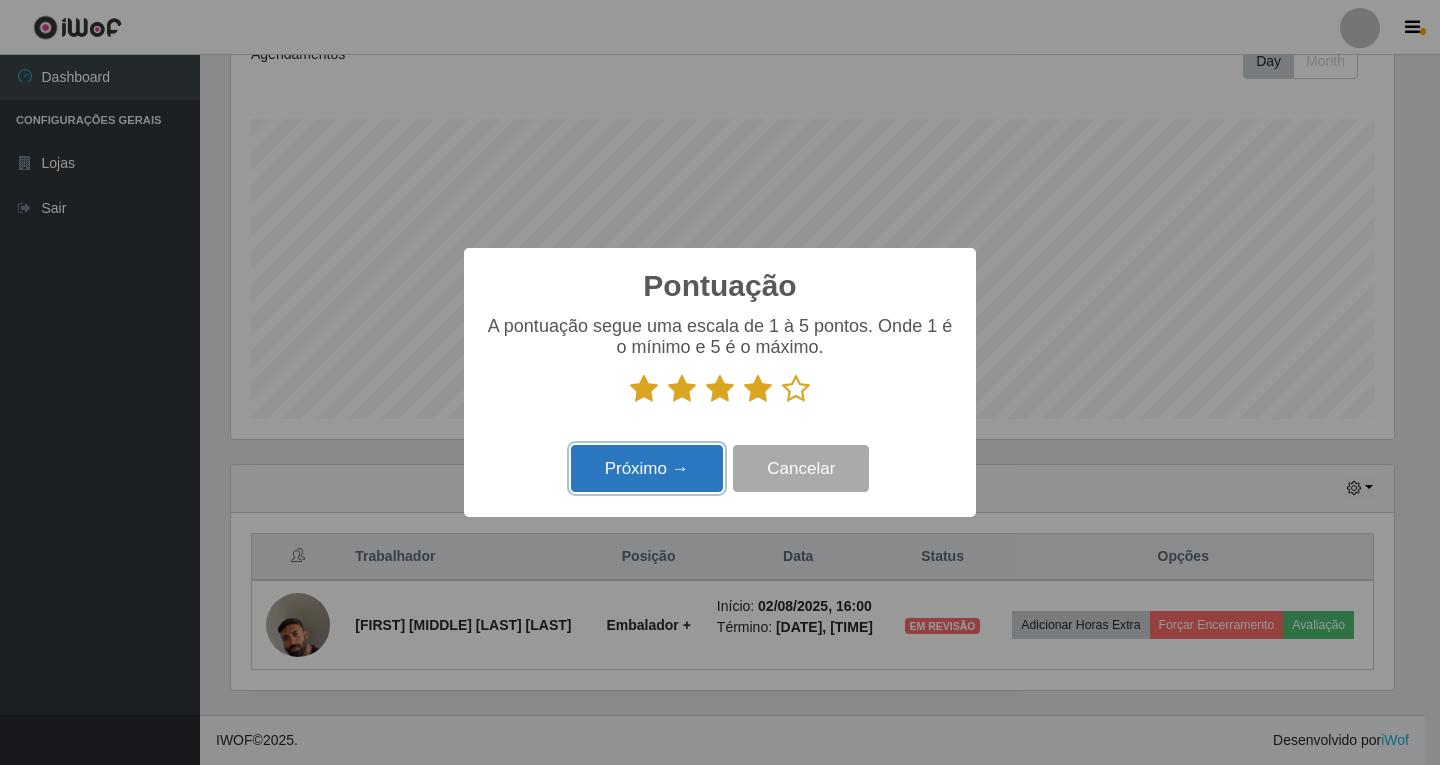 click on "Próximo →" at bounding box center (647, 468) 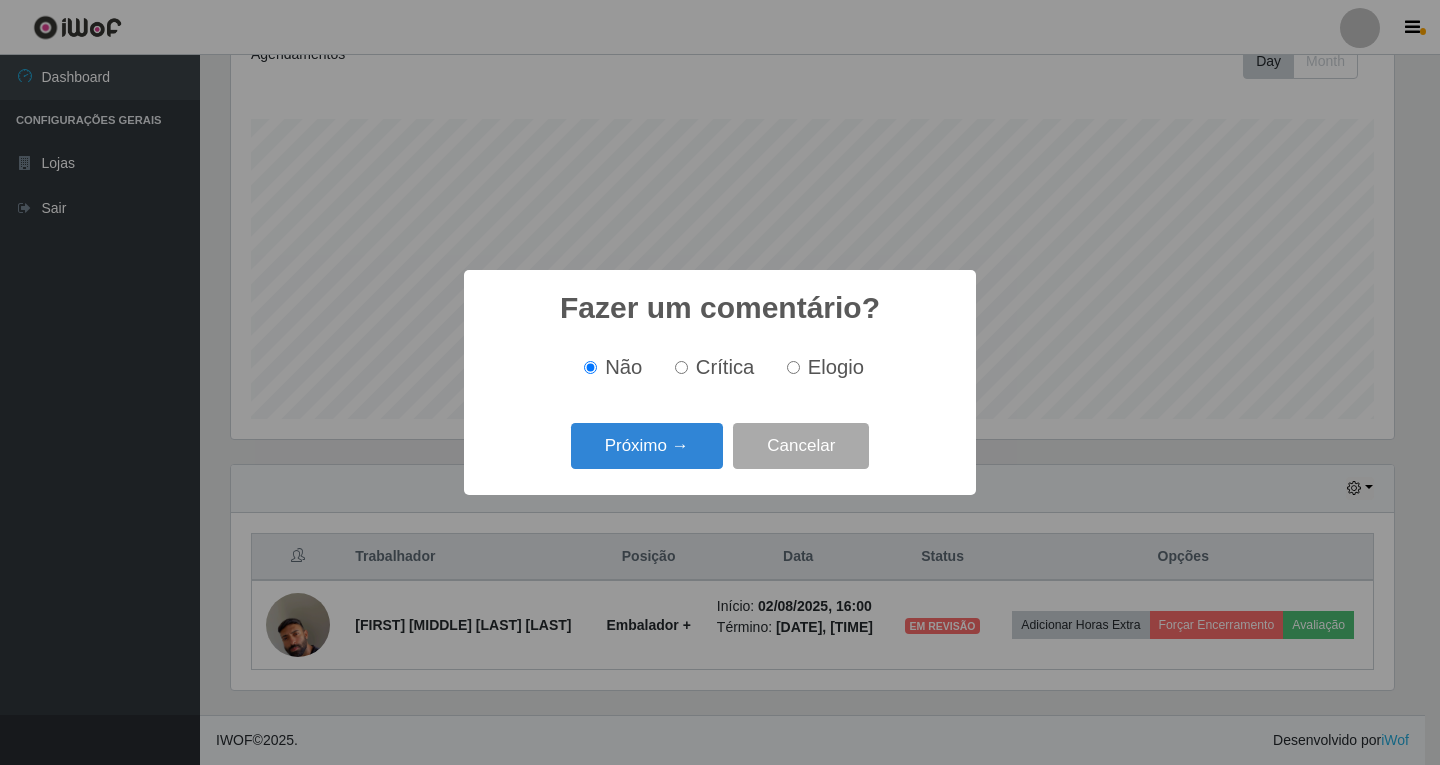 scroll, scrollTop: 999585, scrollLeft: 998837, axis: both 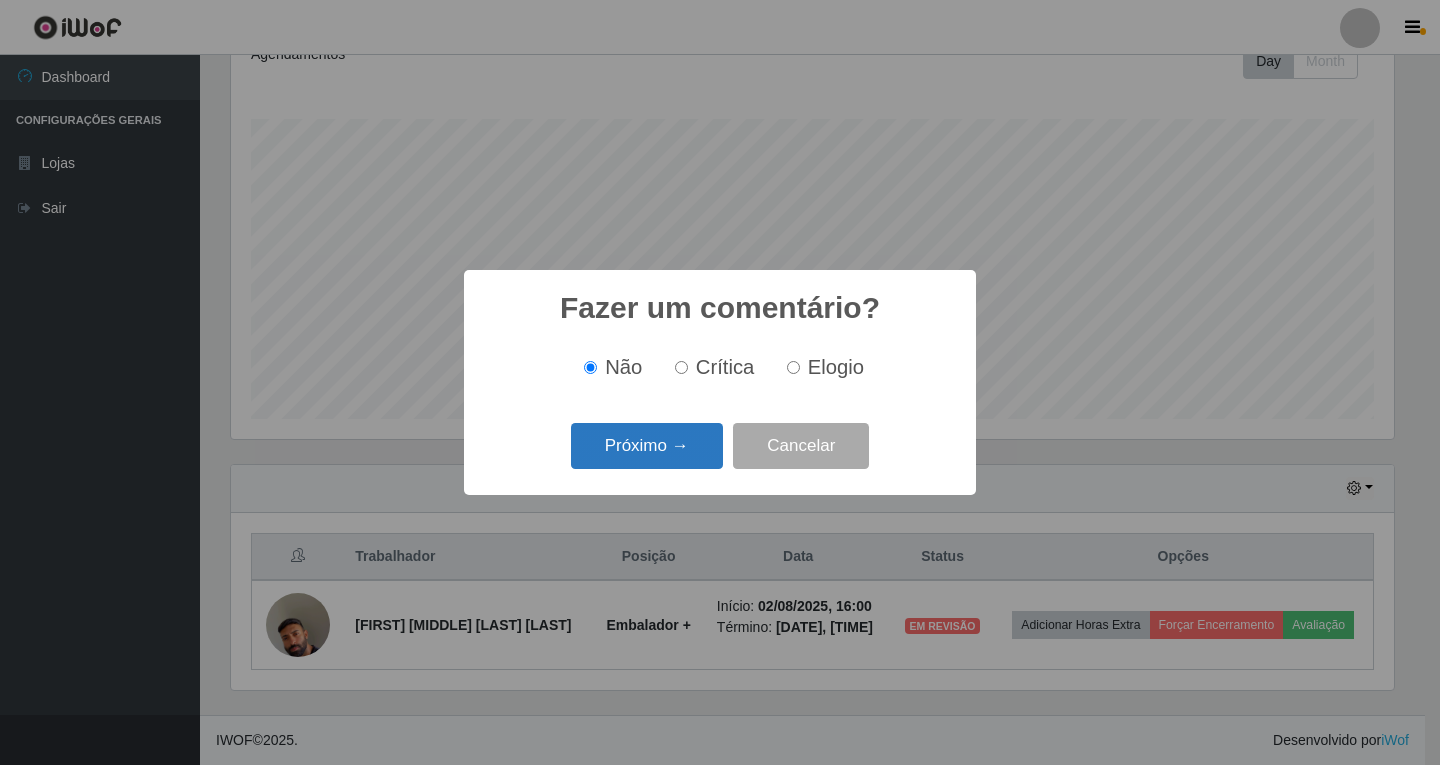 click on "Próximo →" at bounding box center (647, 446) 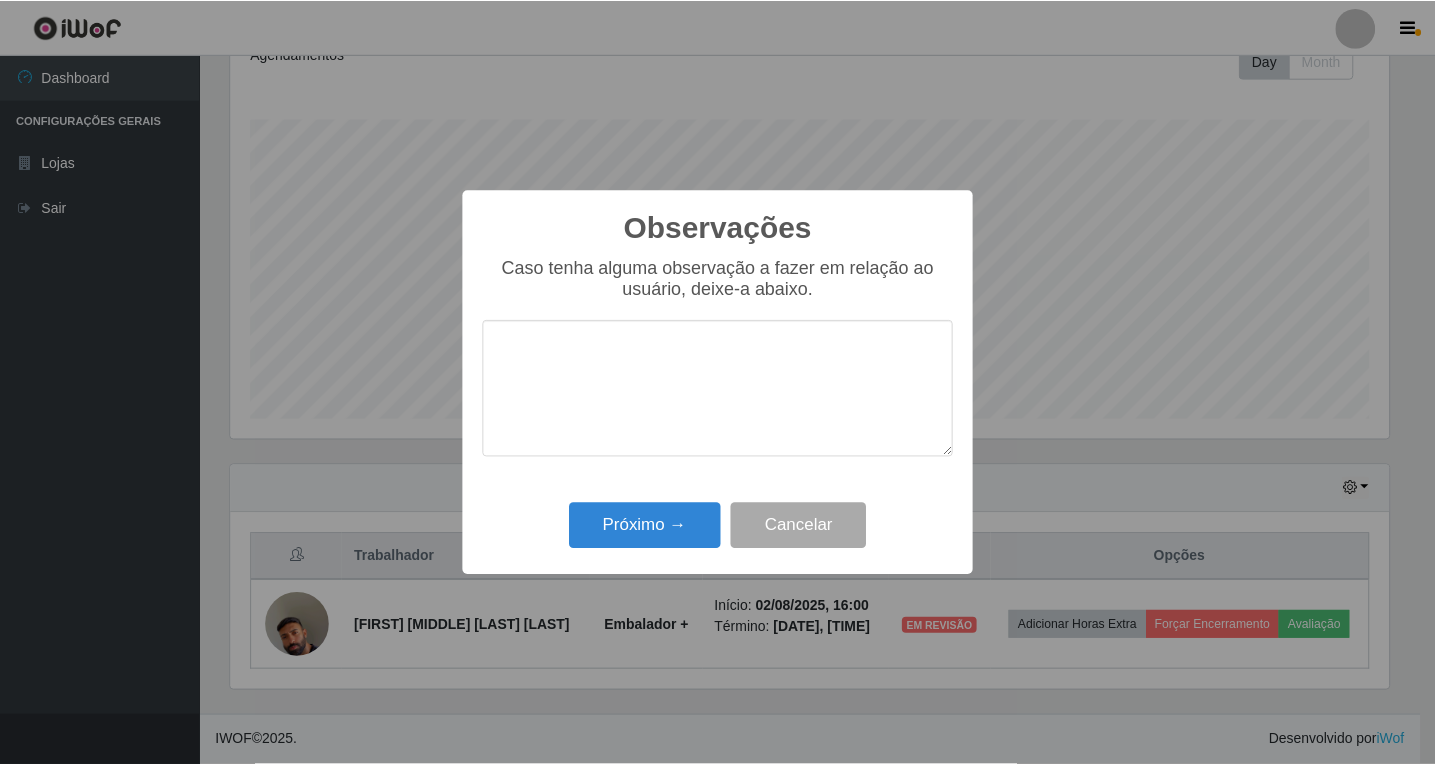 scroll, scrollTop: 999585, scrollLeft: 998837, axis: both 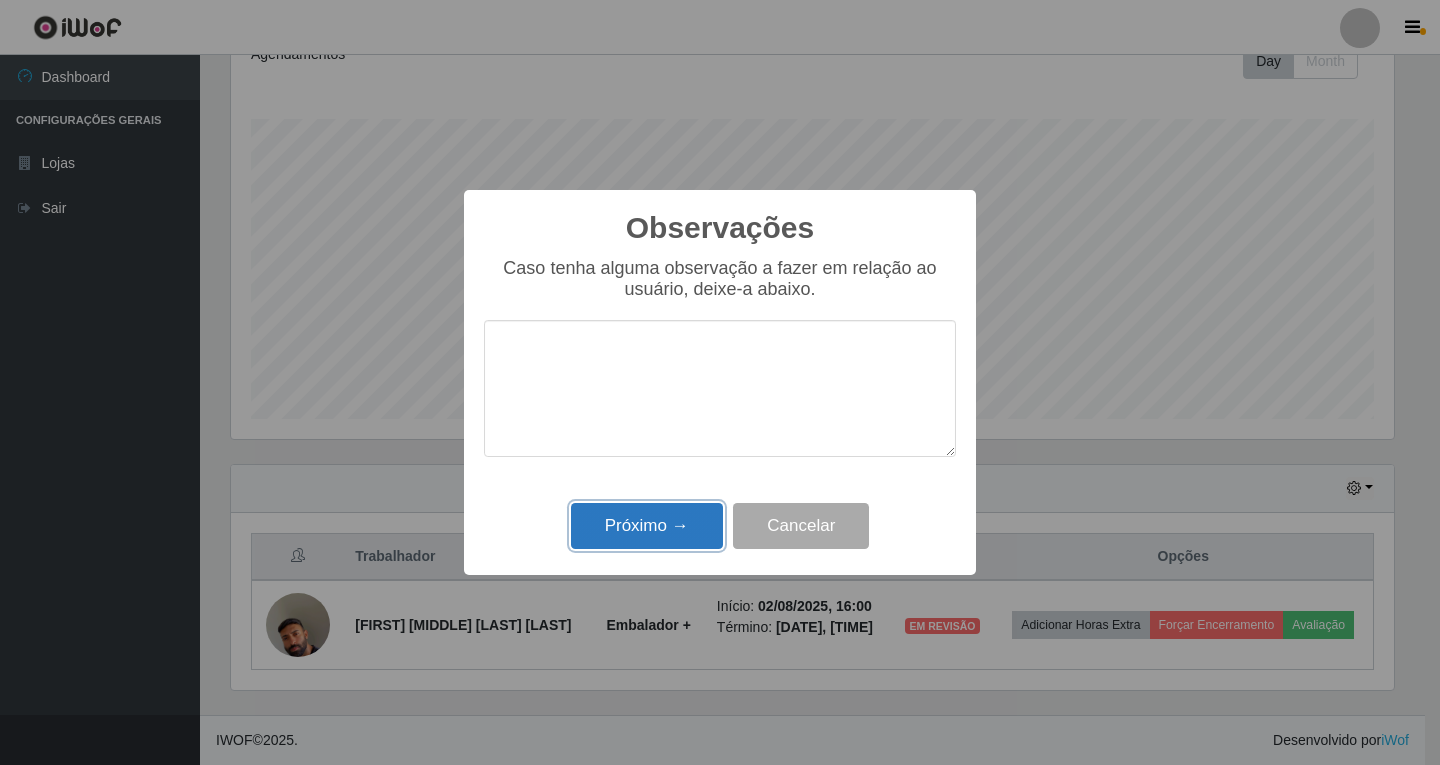 click on "Próximo →" at bounding box center [647, 526] 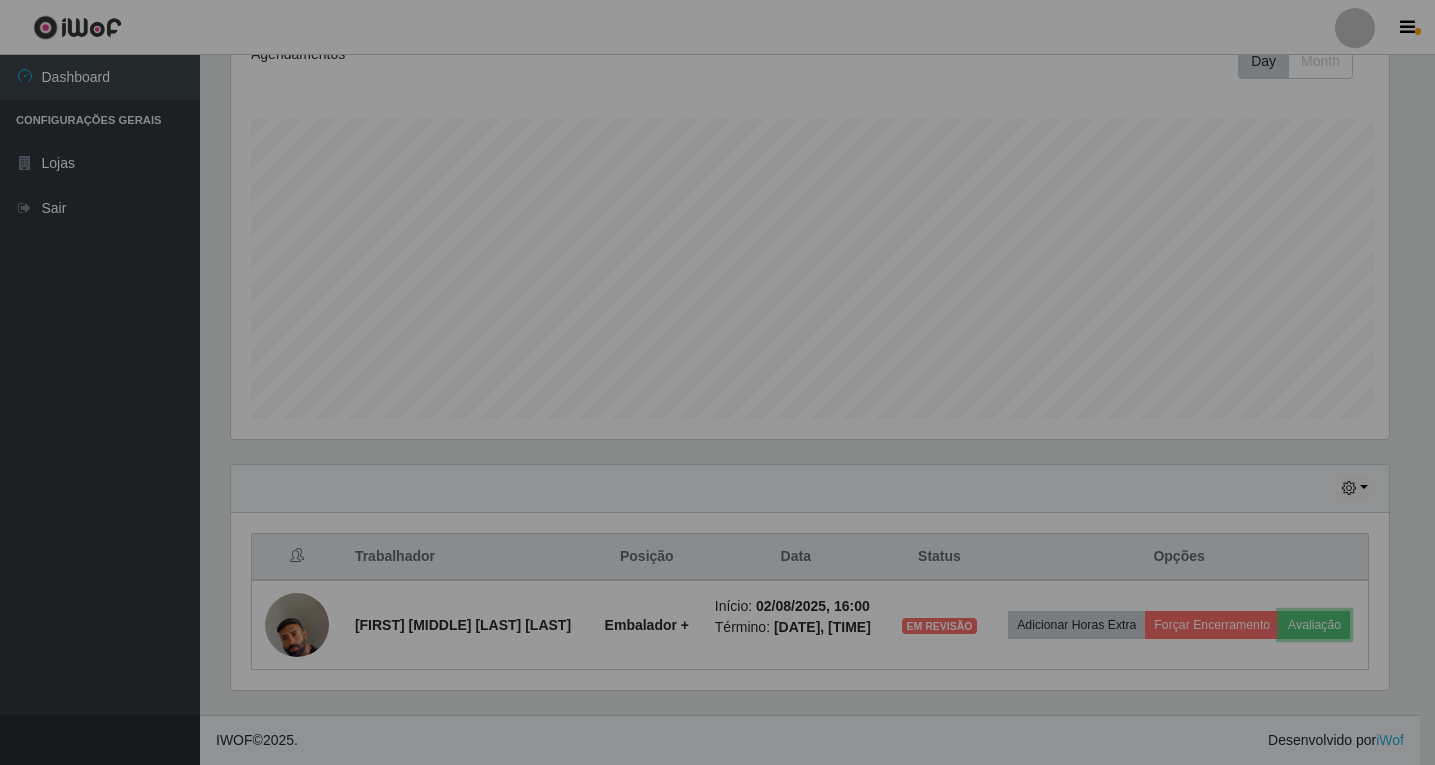 scroll, scrollTop: 999585, scrollLeft: 998827, axis: both 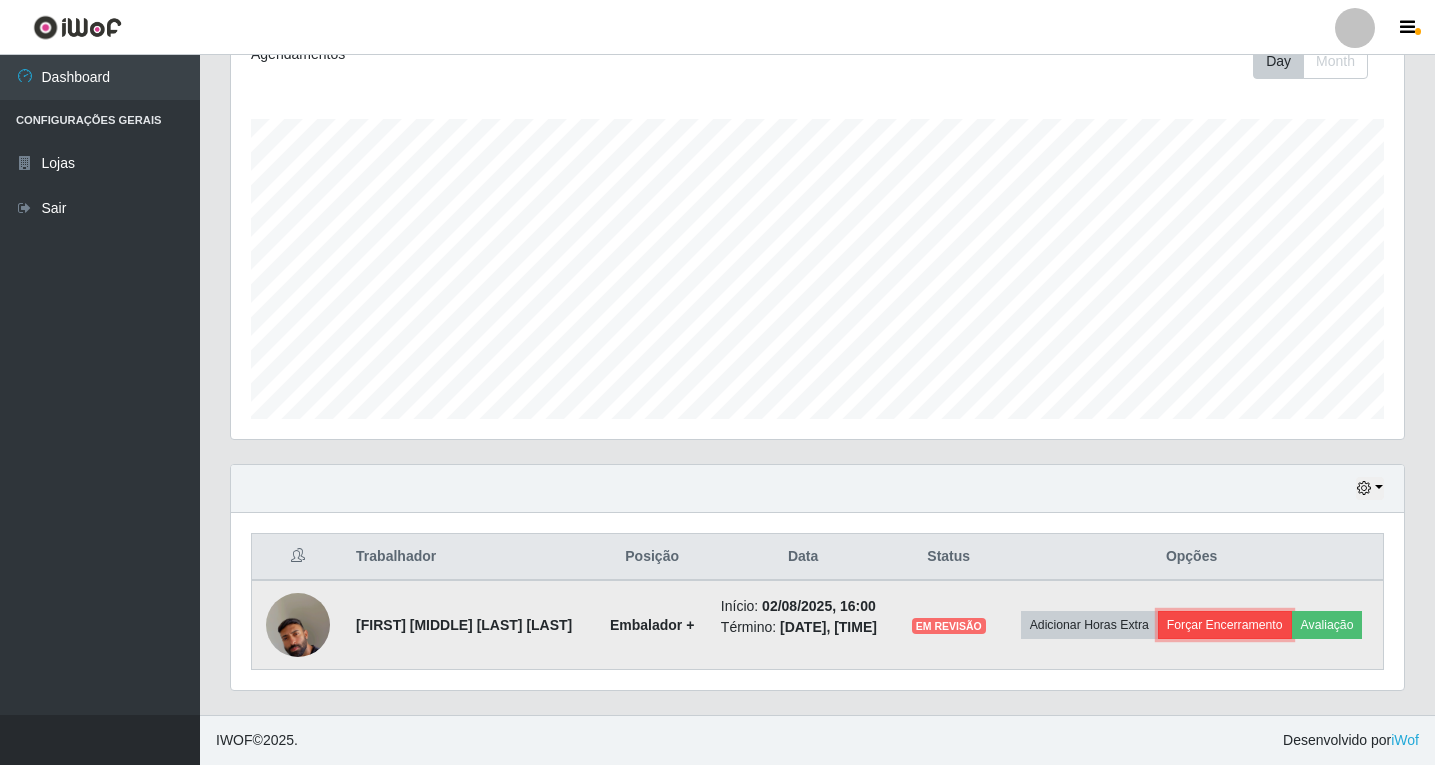 click on "Forçar Encerramento" at bounding box center [1225, 625] 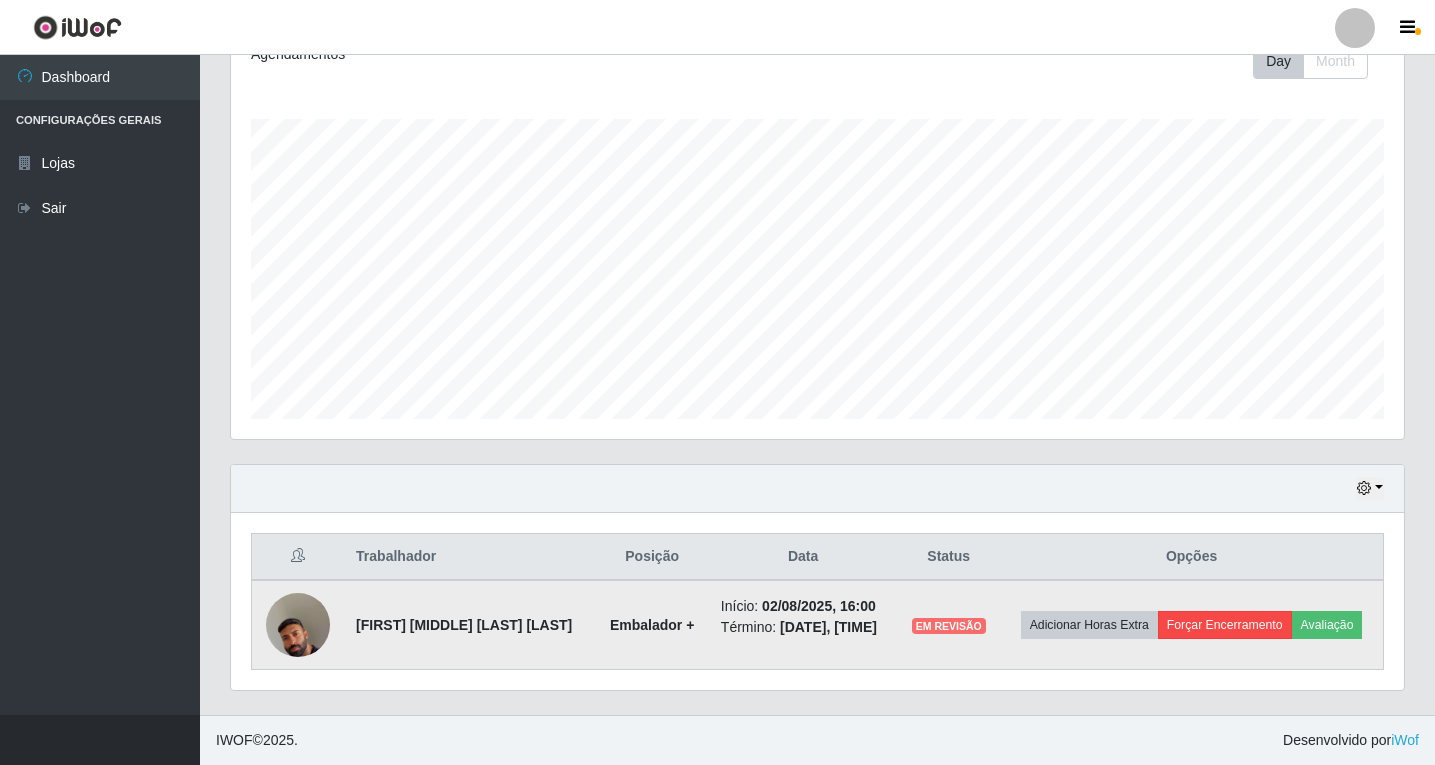 scroll, scrollTop: 999585, scrollLeft: 998837, axis: both 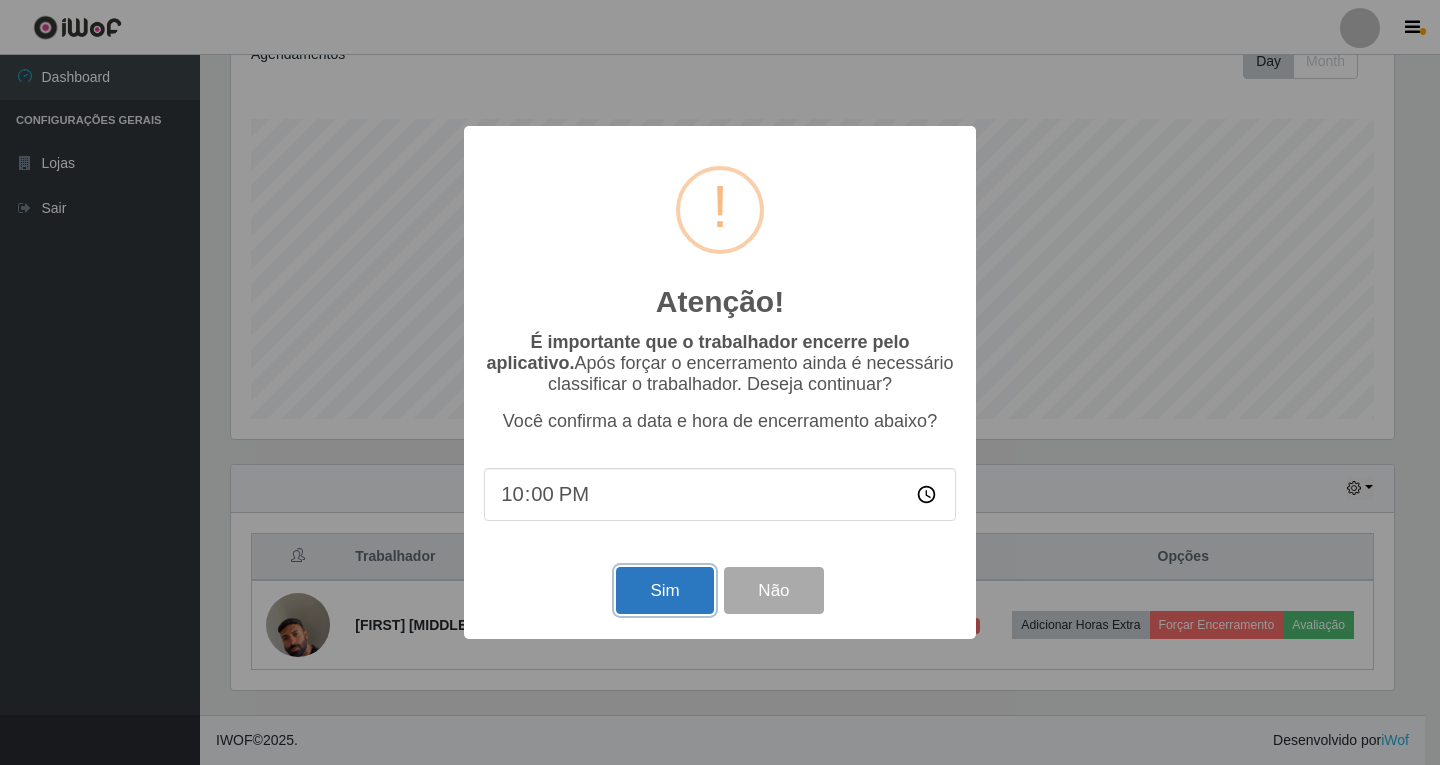 click on "Sim" at bounding box center [664, 590] 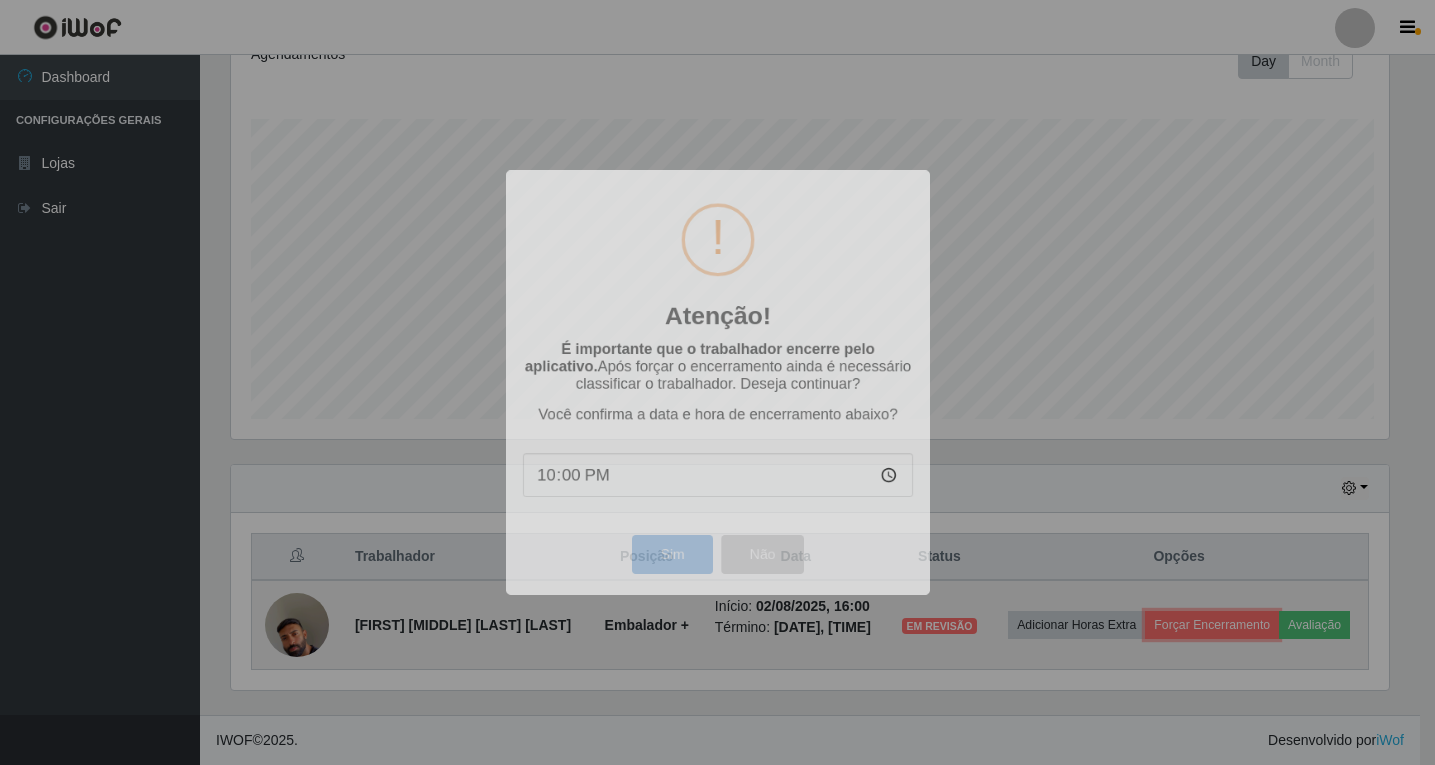 scroll, scrollTop: 999585, scrollLeft: 998827, axis: both 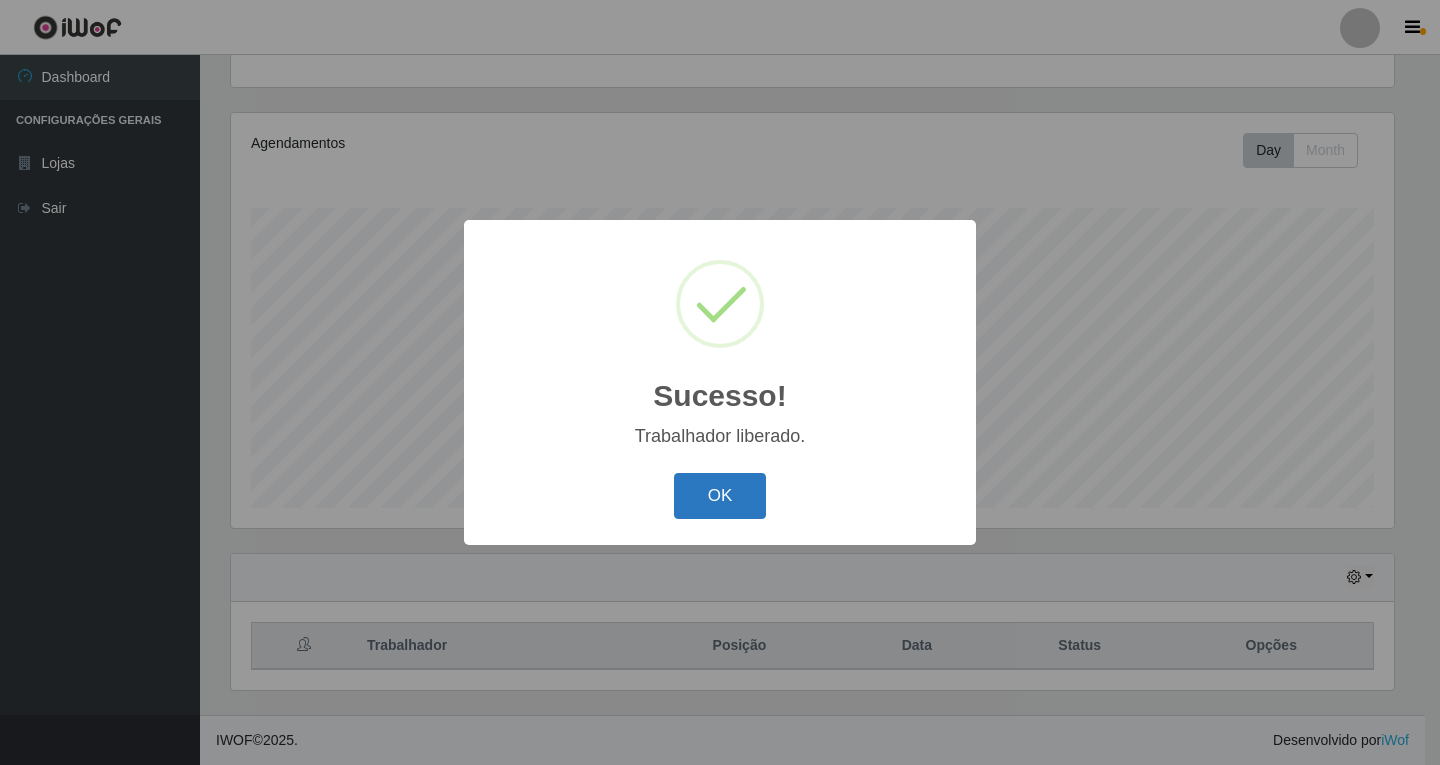 click on "OK" at bounding box center (720, 496) 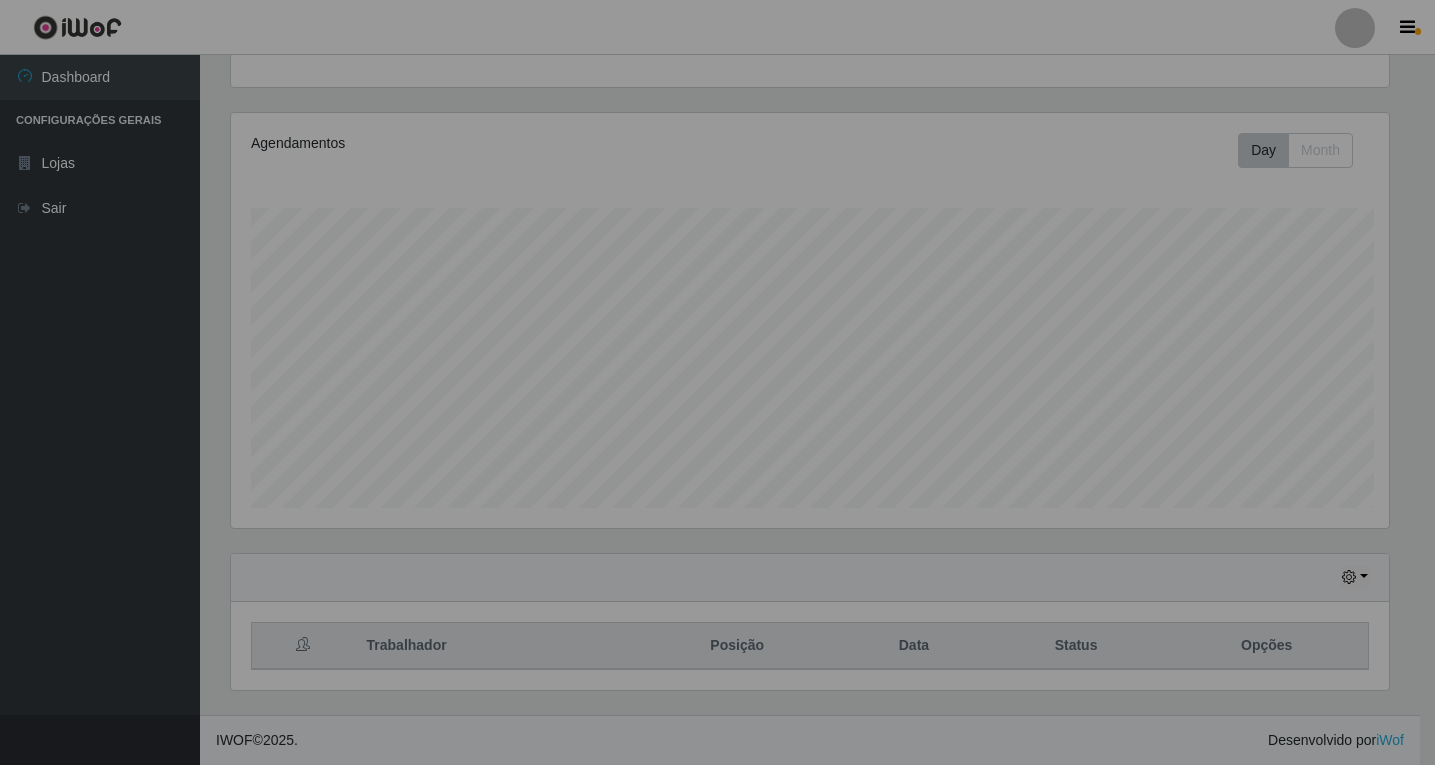 scroll, scrollTop: 999585, scrollLeft: 998827, axis: both 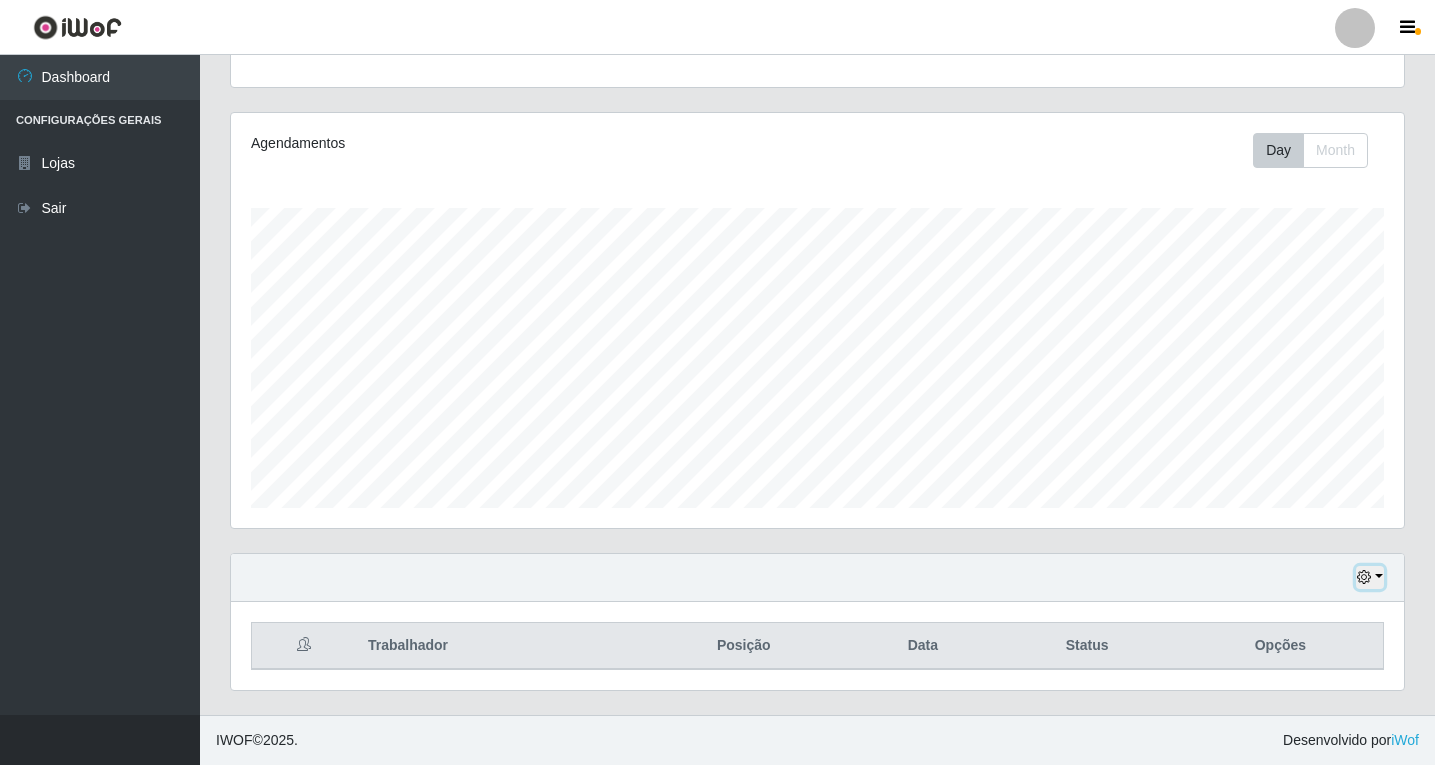 click at bounding box center [1364, 577] 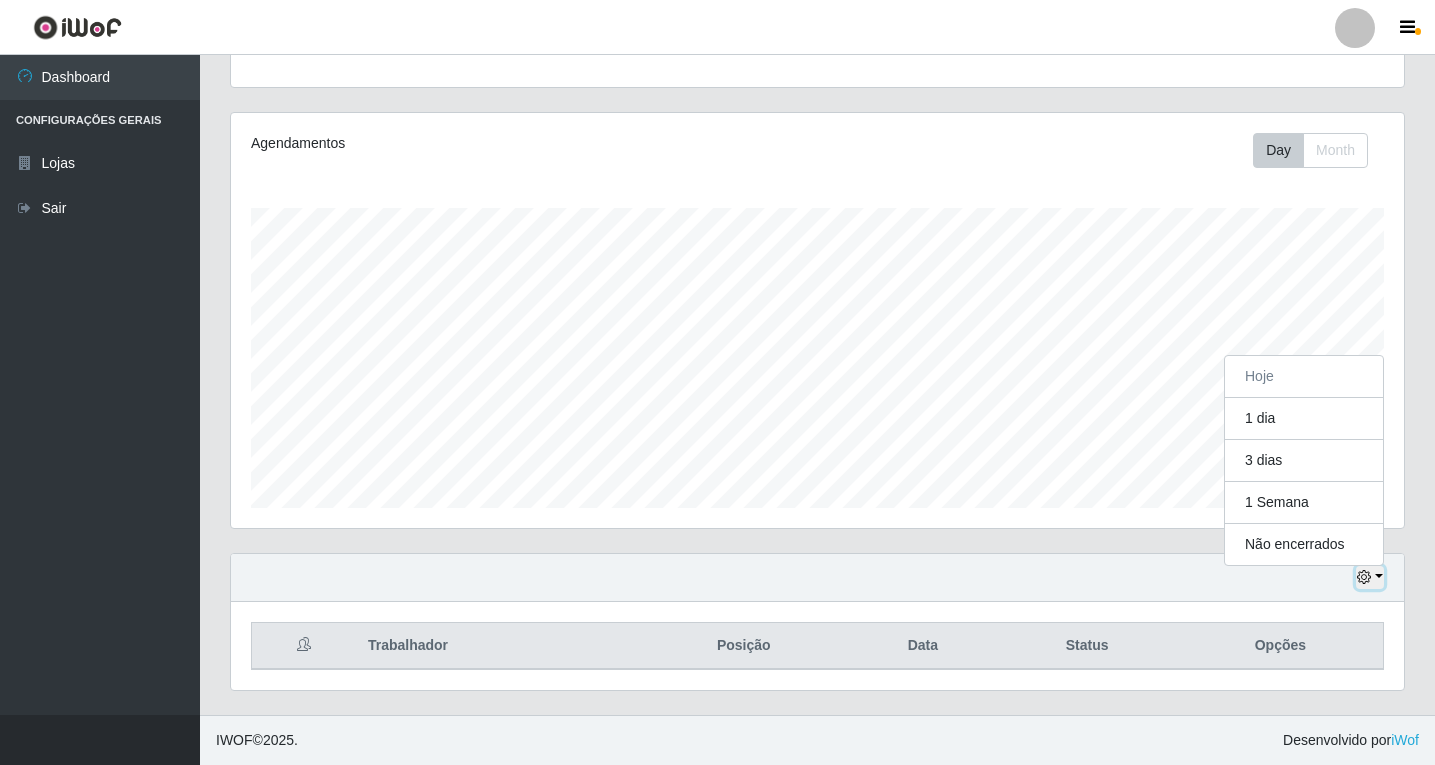 scroll 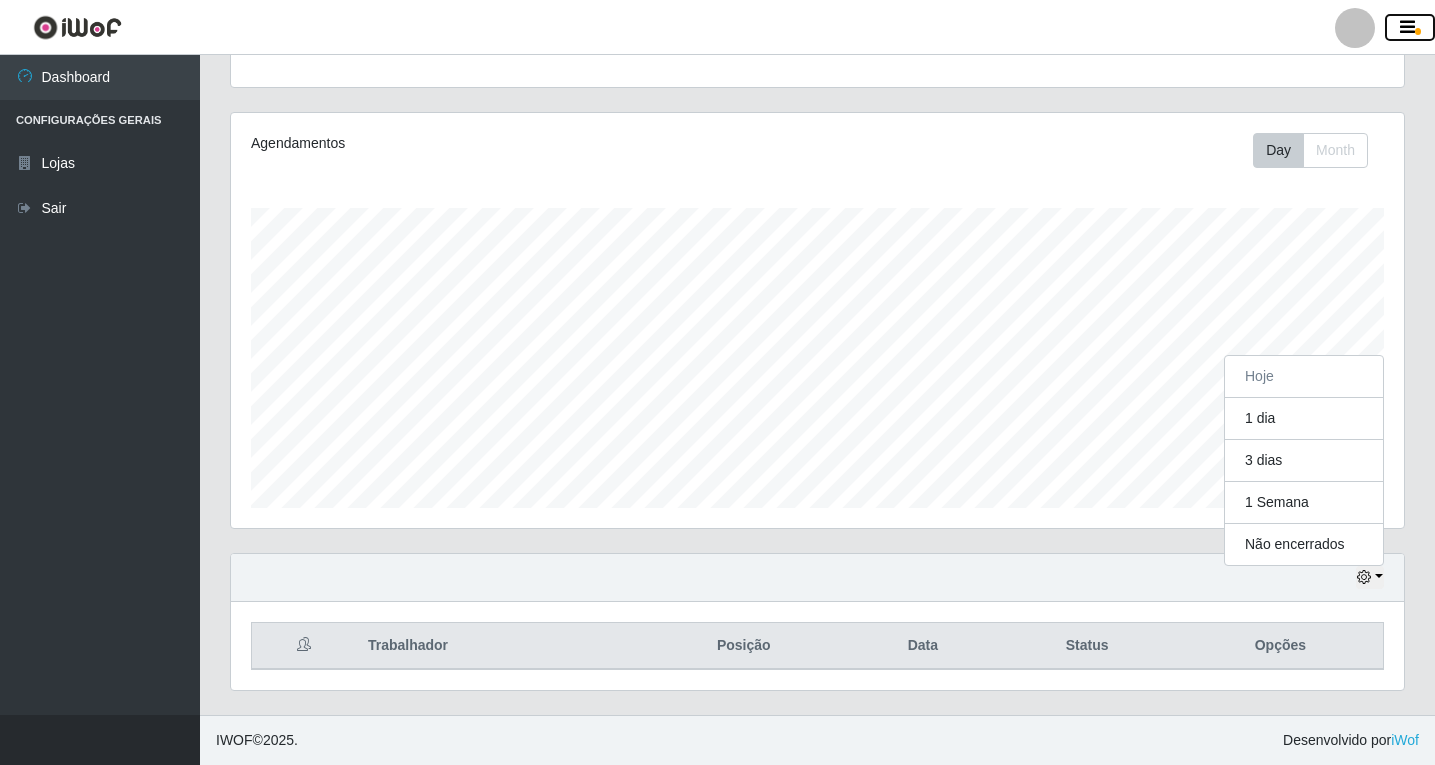 click at bounding box center [1407, 28] 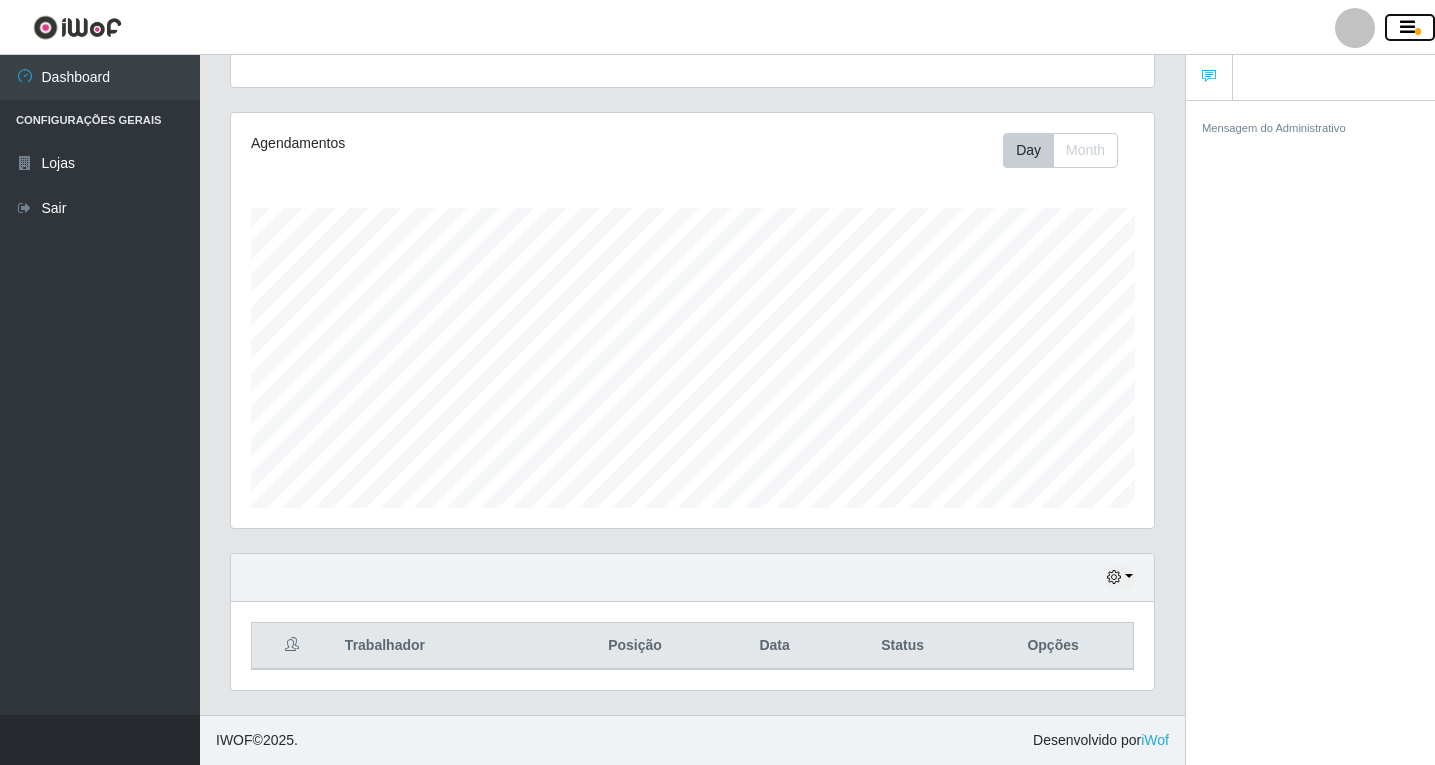 click at bounding box center (1407, 28) 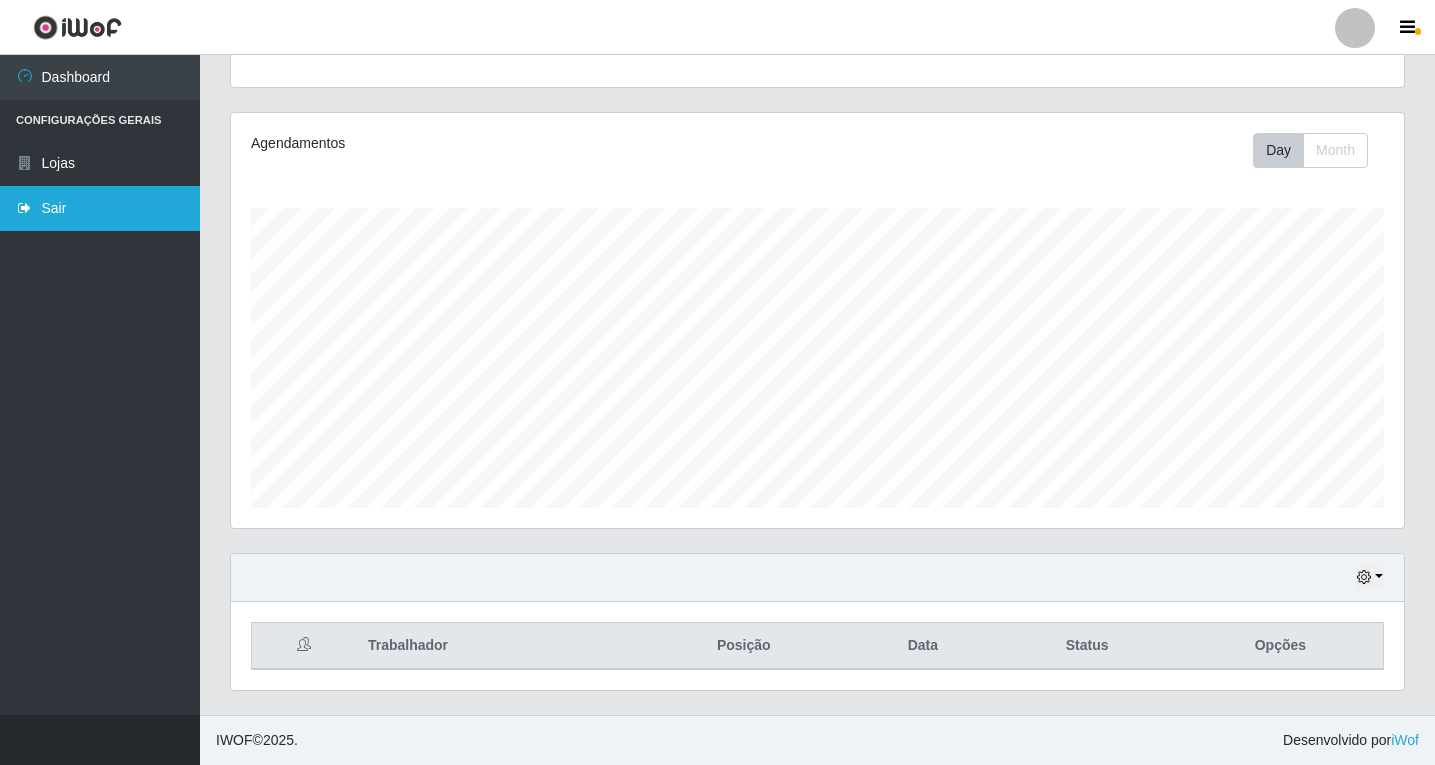 drag, startPoint x: 1245, startPoint y: 0, endPoint x: 53, endPoint y: 207, distance: 1209.8401 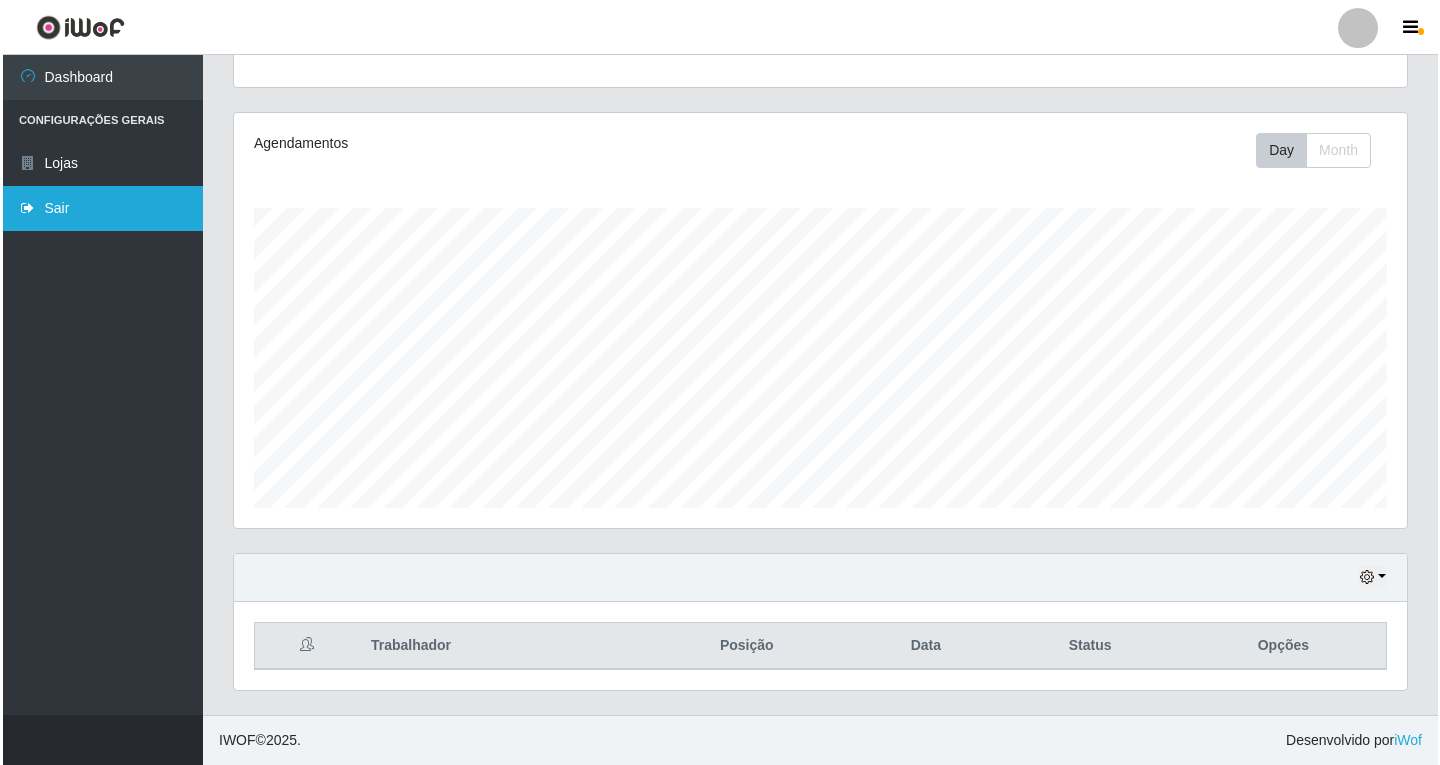 scroll, scrollTop: 0, scrollLeft: 0, axis: both 